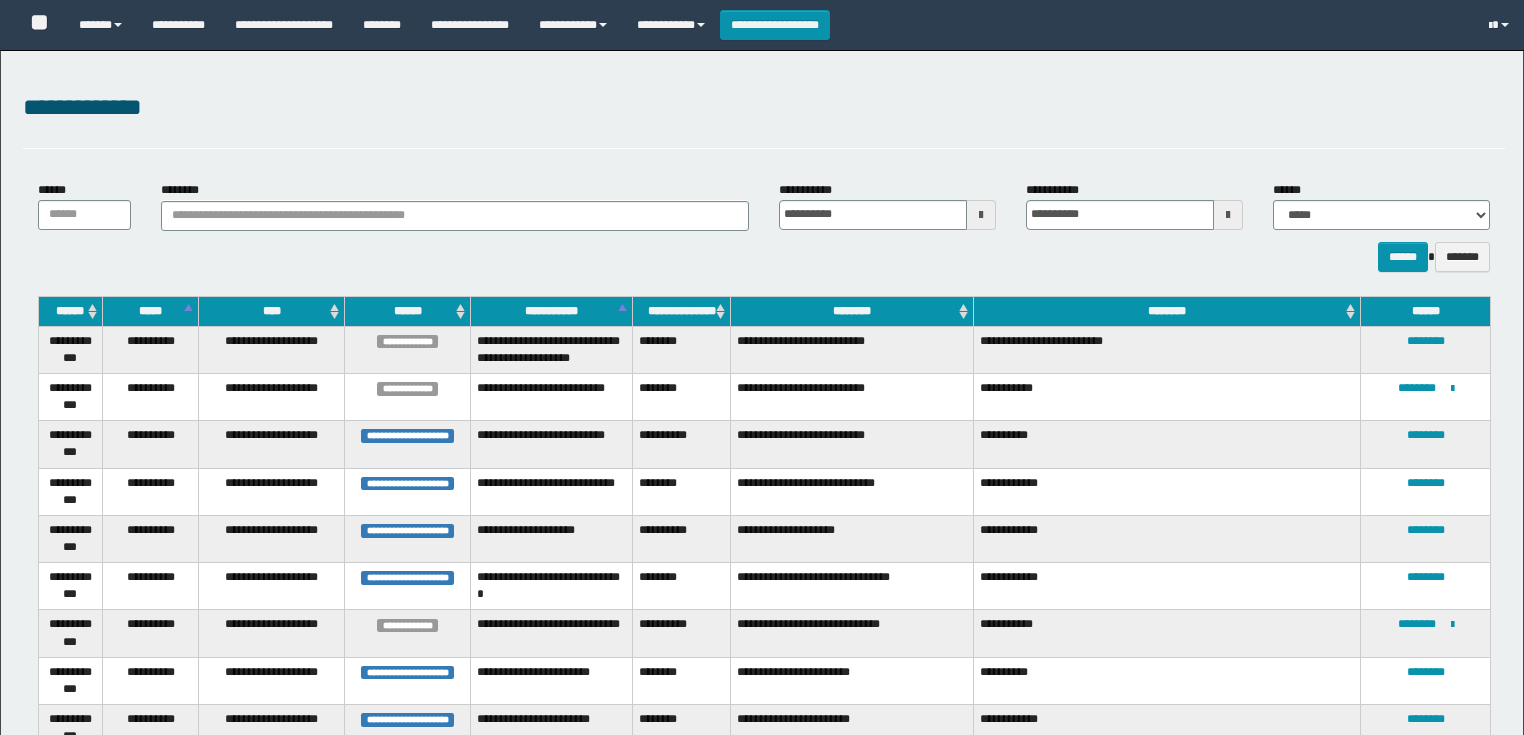 click on "**********" at bounding box center [573, 25] 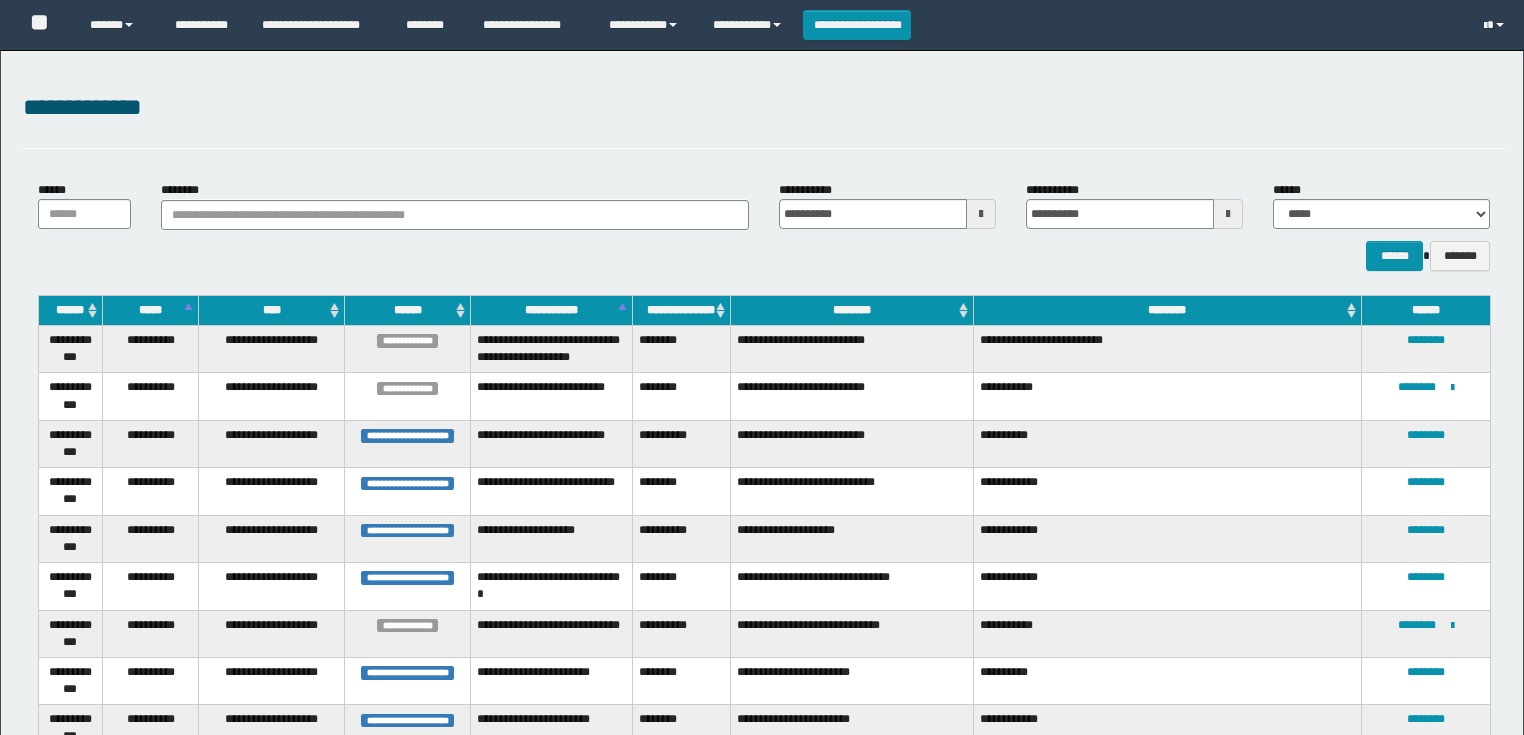 scroll, scrollTop: 0, scrollLeft: 0, axis: both 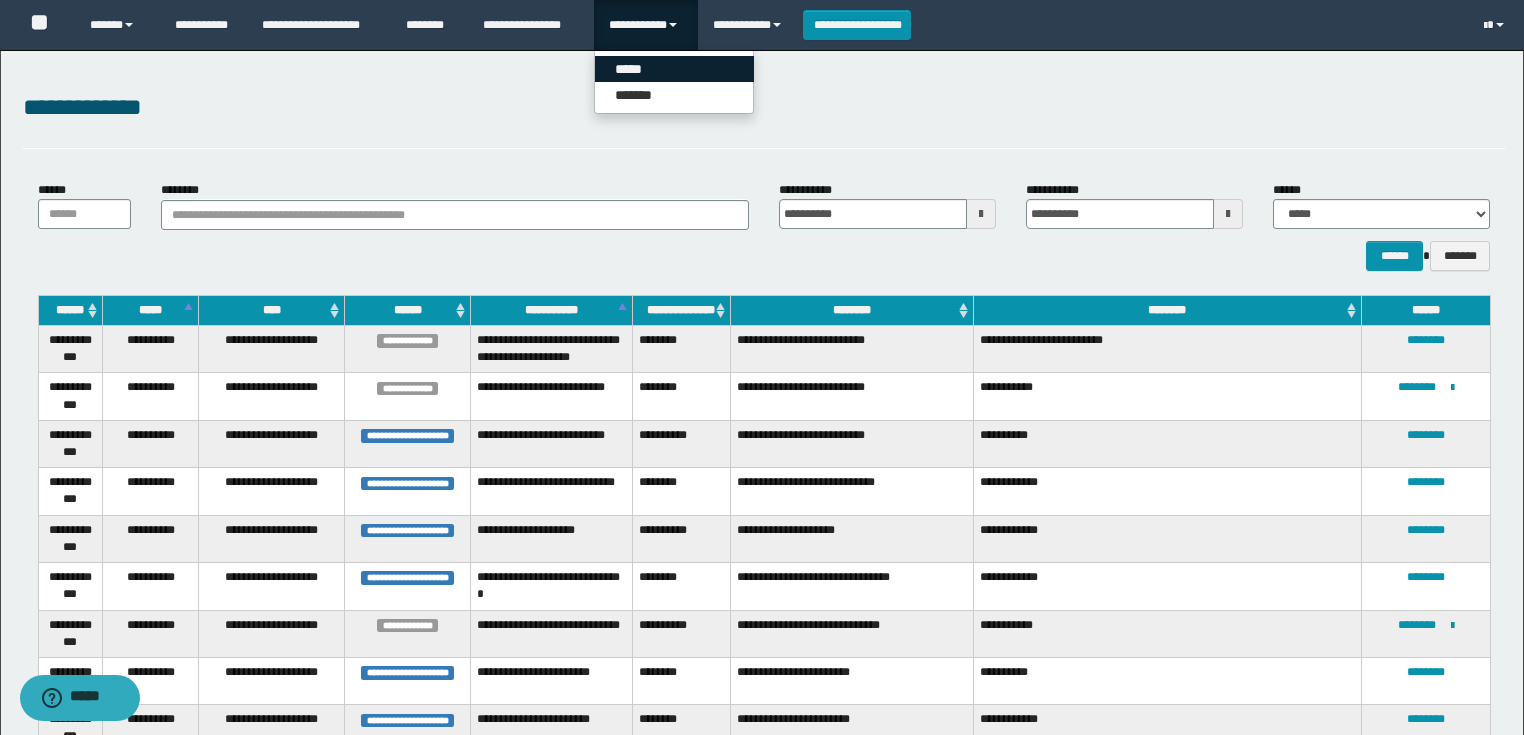 click on "*****" at bounding box center (674, 69) 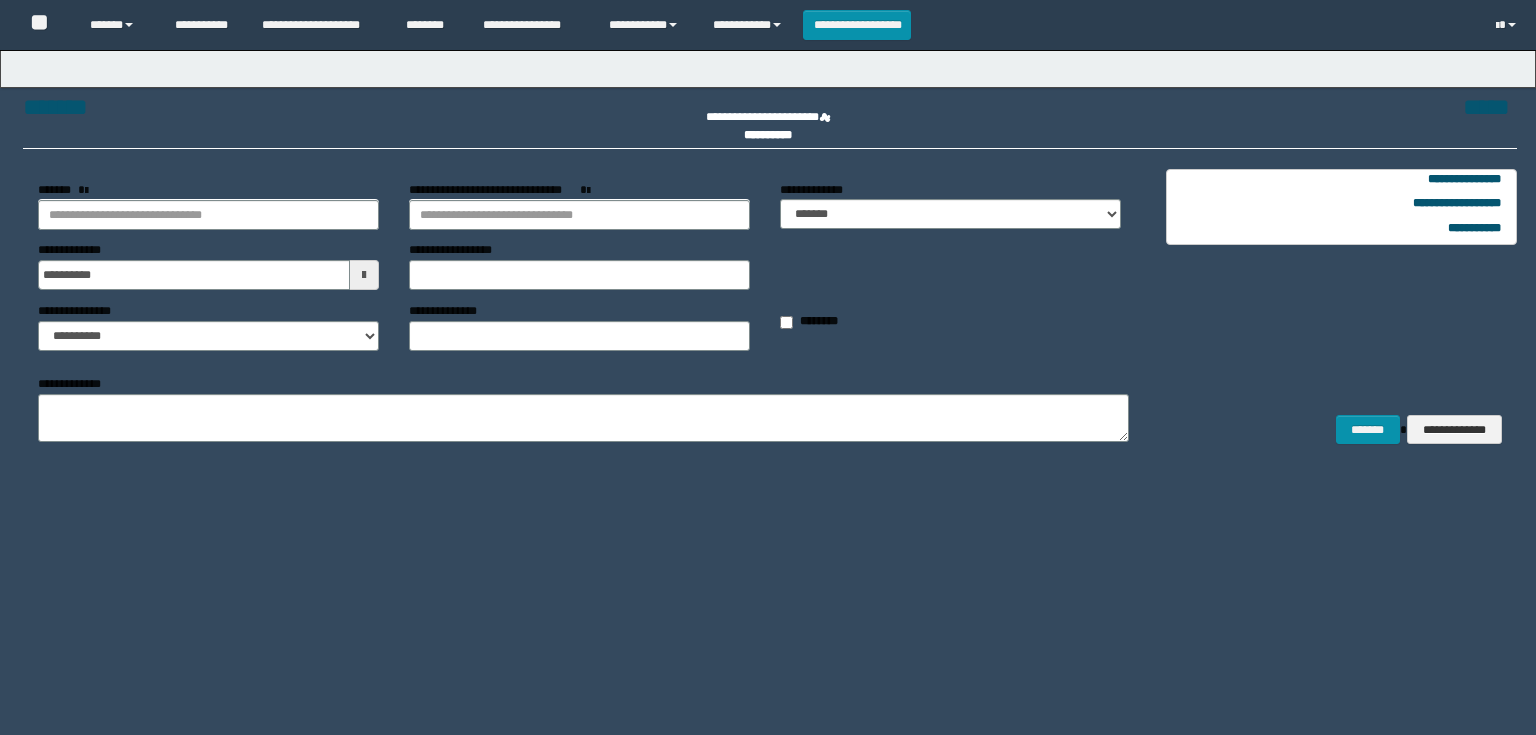 scroll, scrollTop: 0, scrollLeft: 0, axis: both 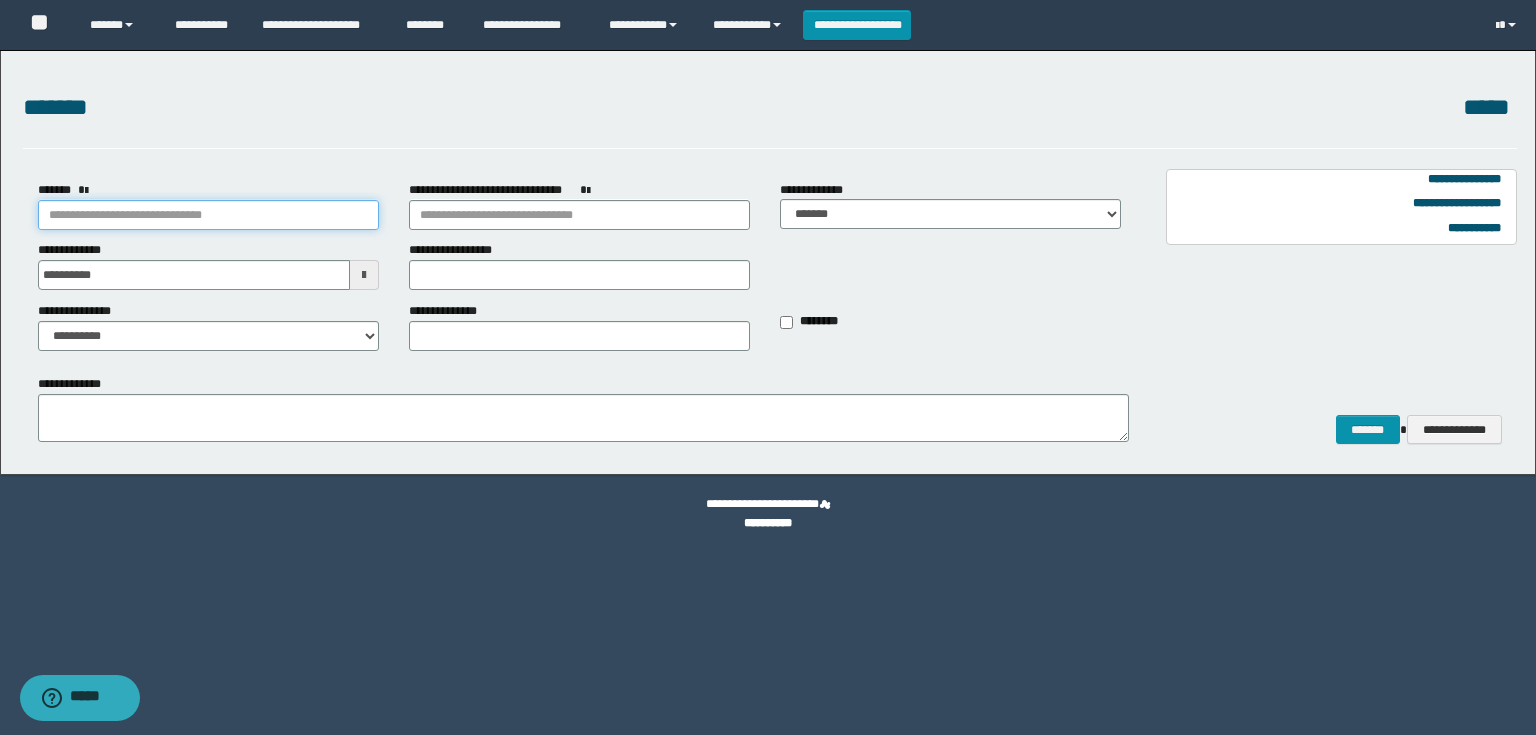 click on "*******" at bounding box center [208, 215] 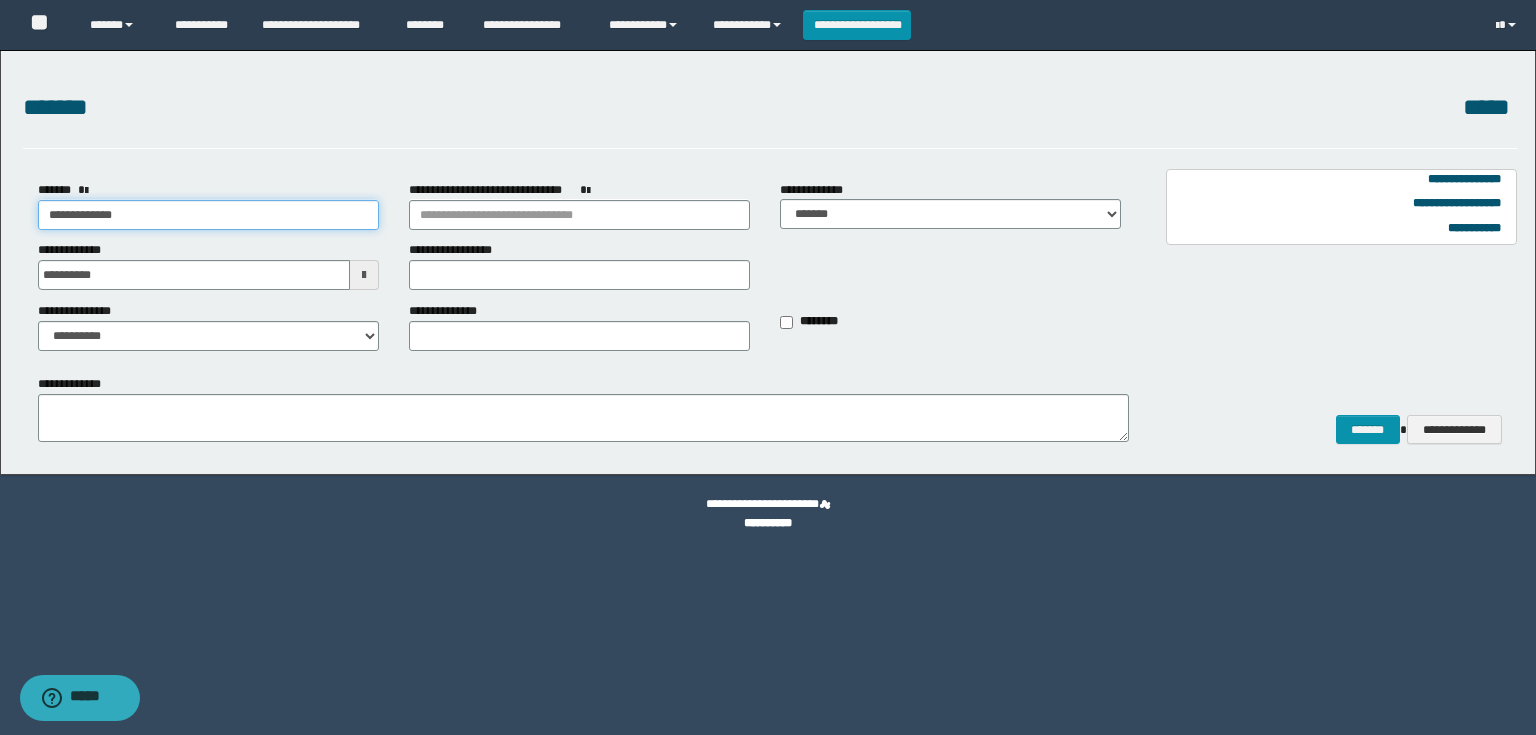 type on "**********" 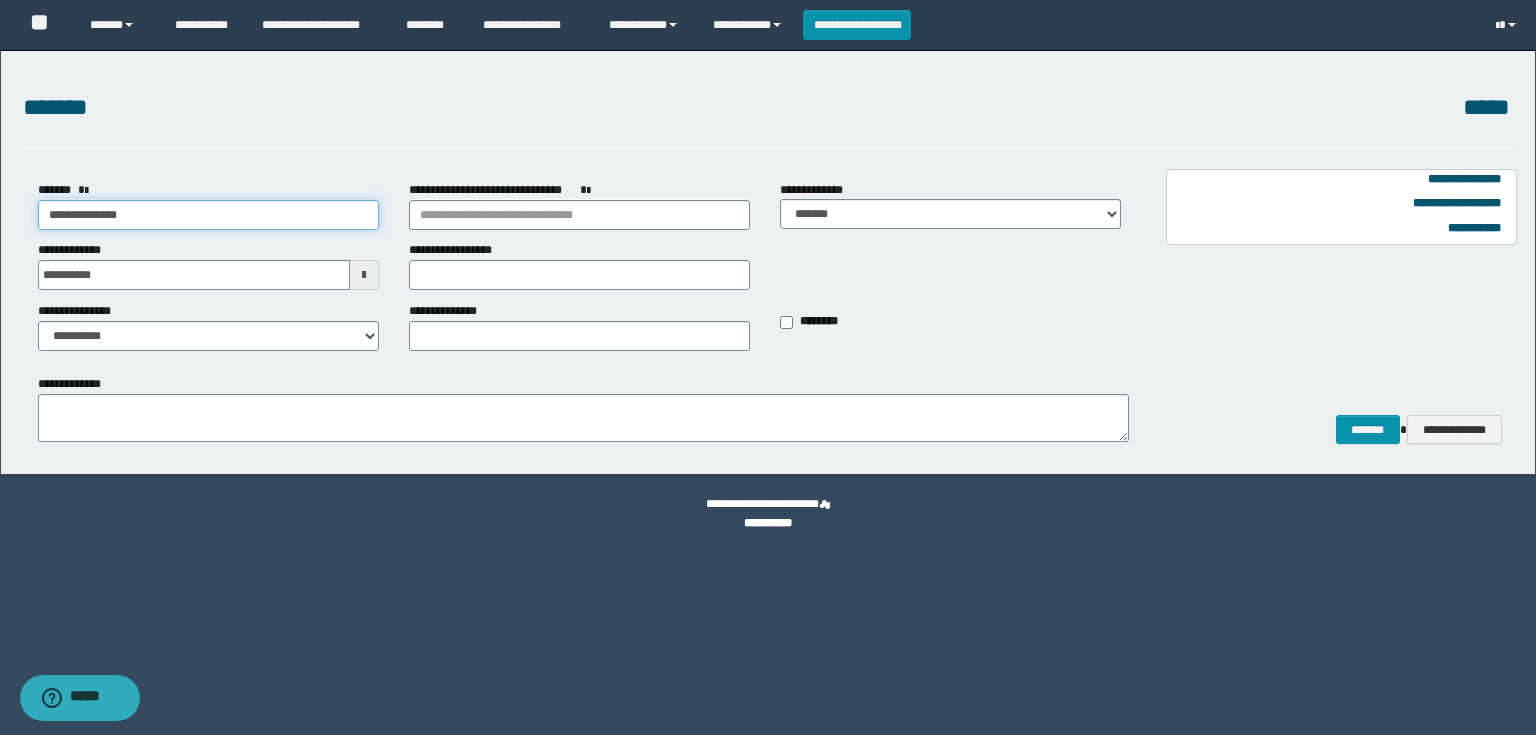 type on "**********" 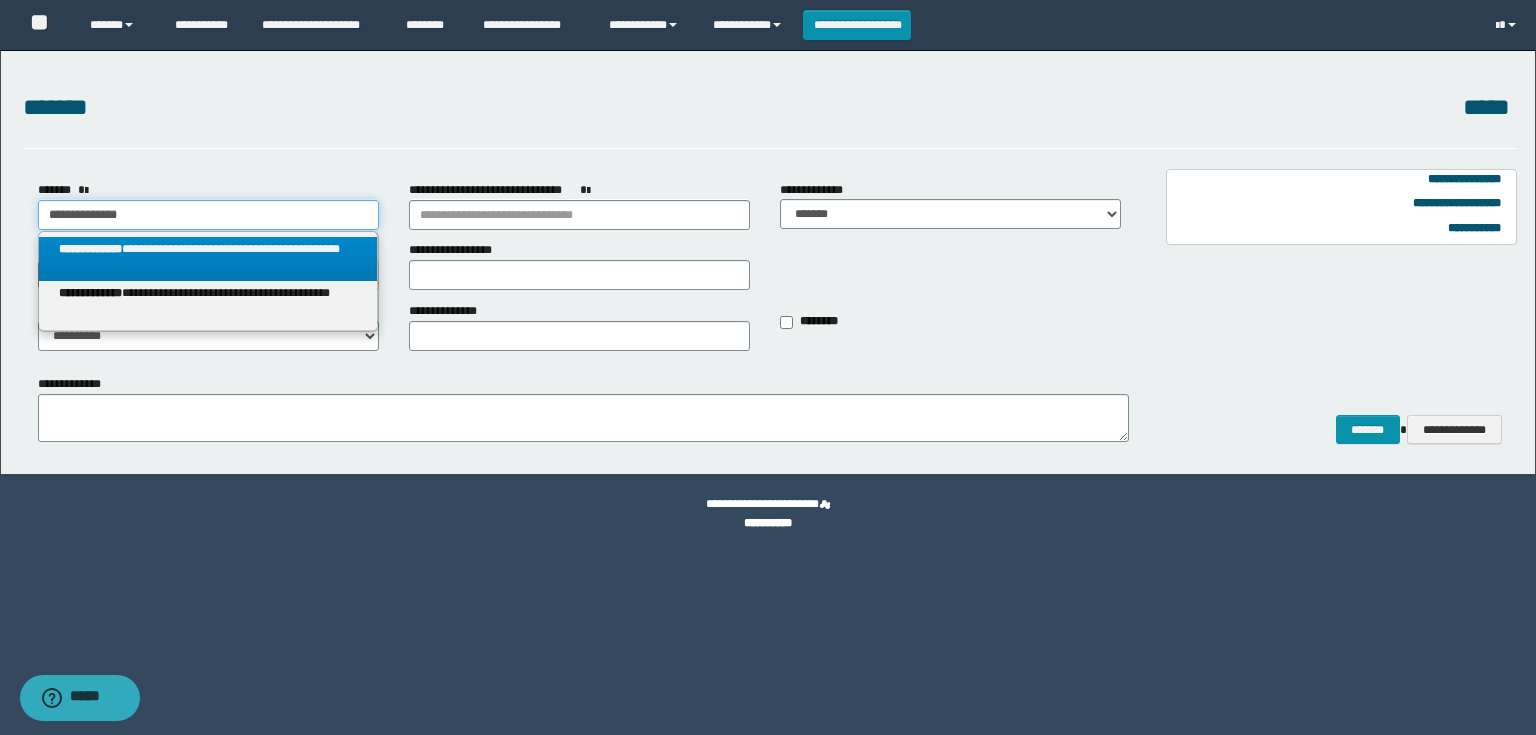 type on "**********" 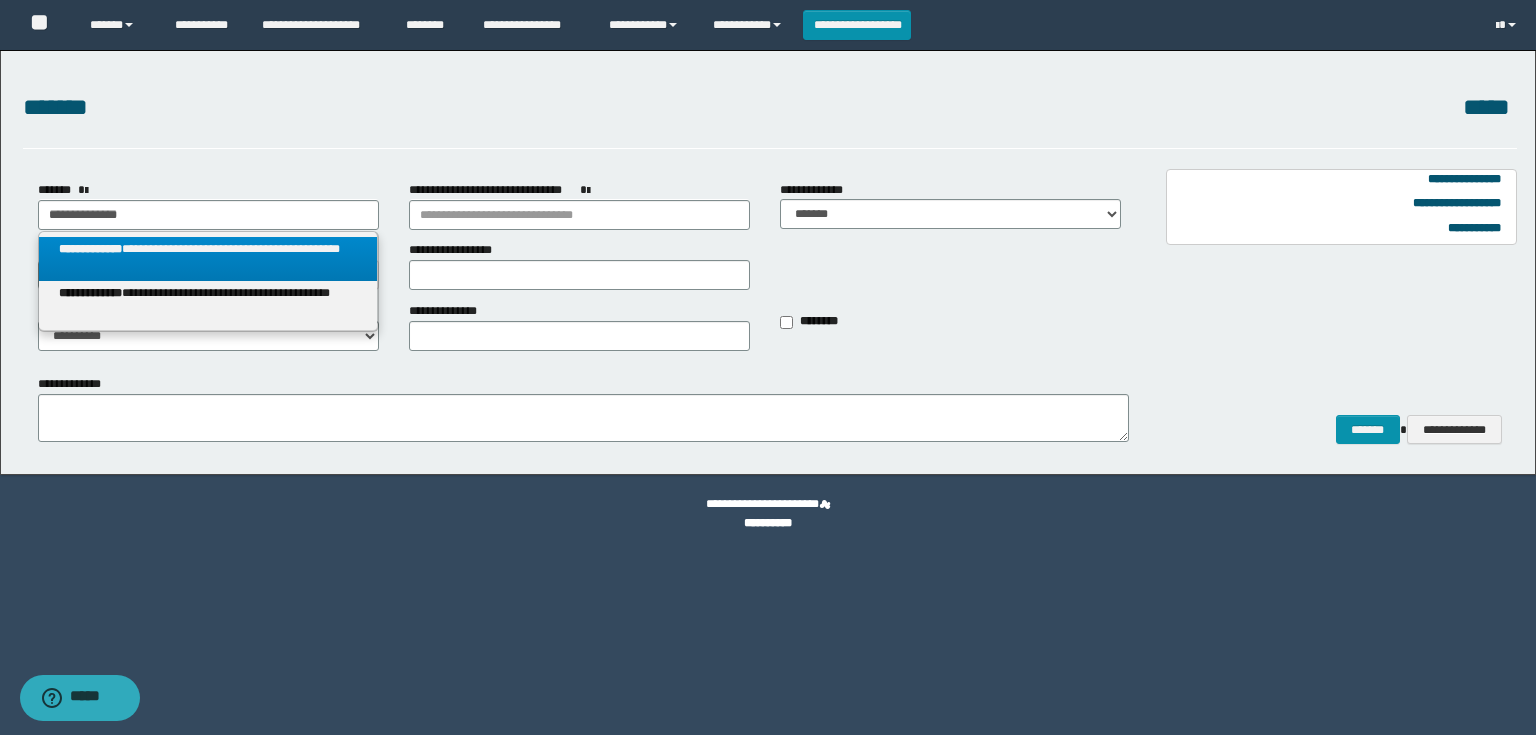 click on "**********" at bounding box center (208, 259) 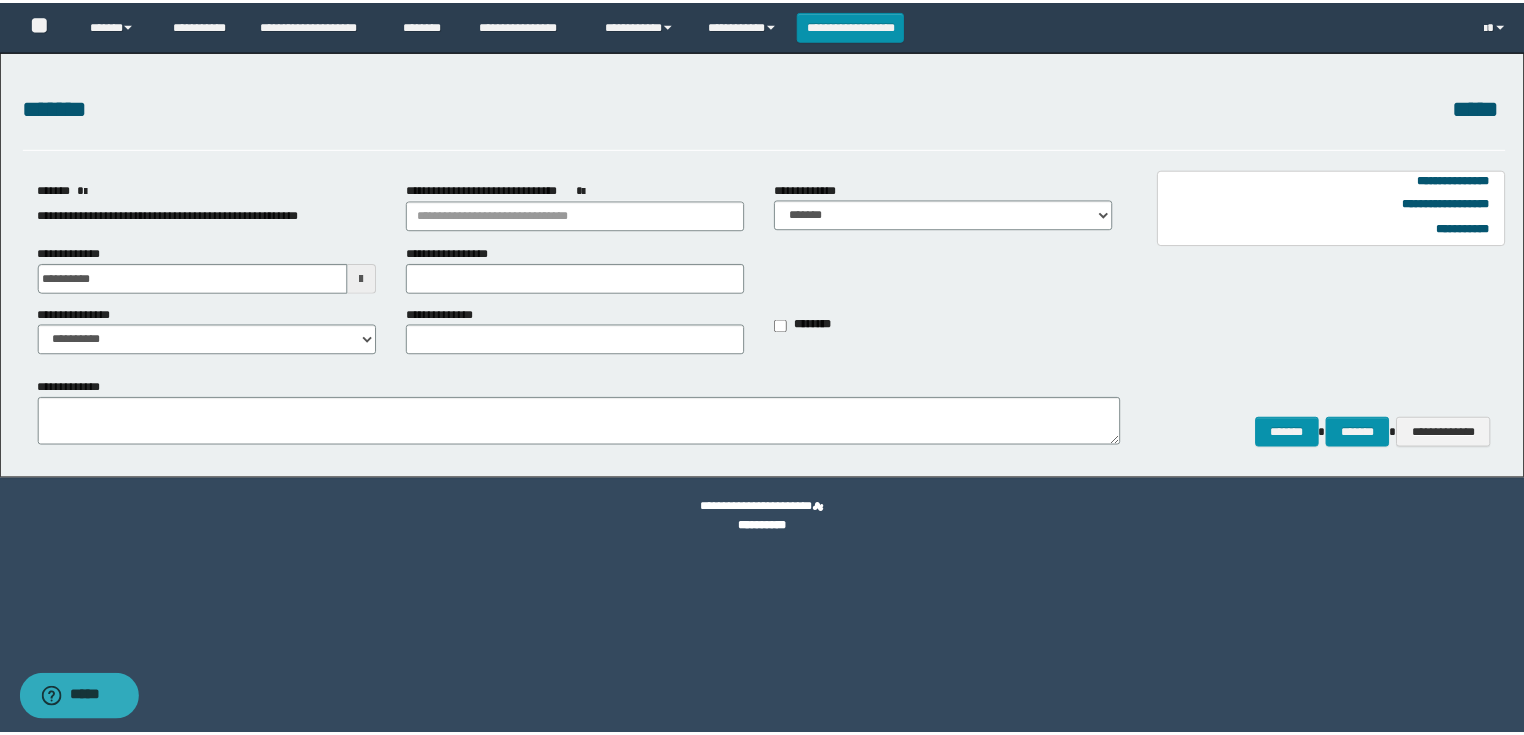 scroll, scrollTop: 0, scrollLeft: 0, axis: both 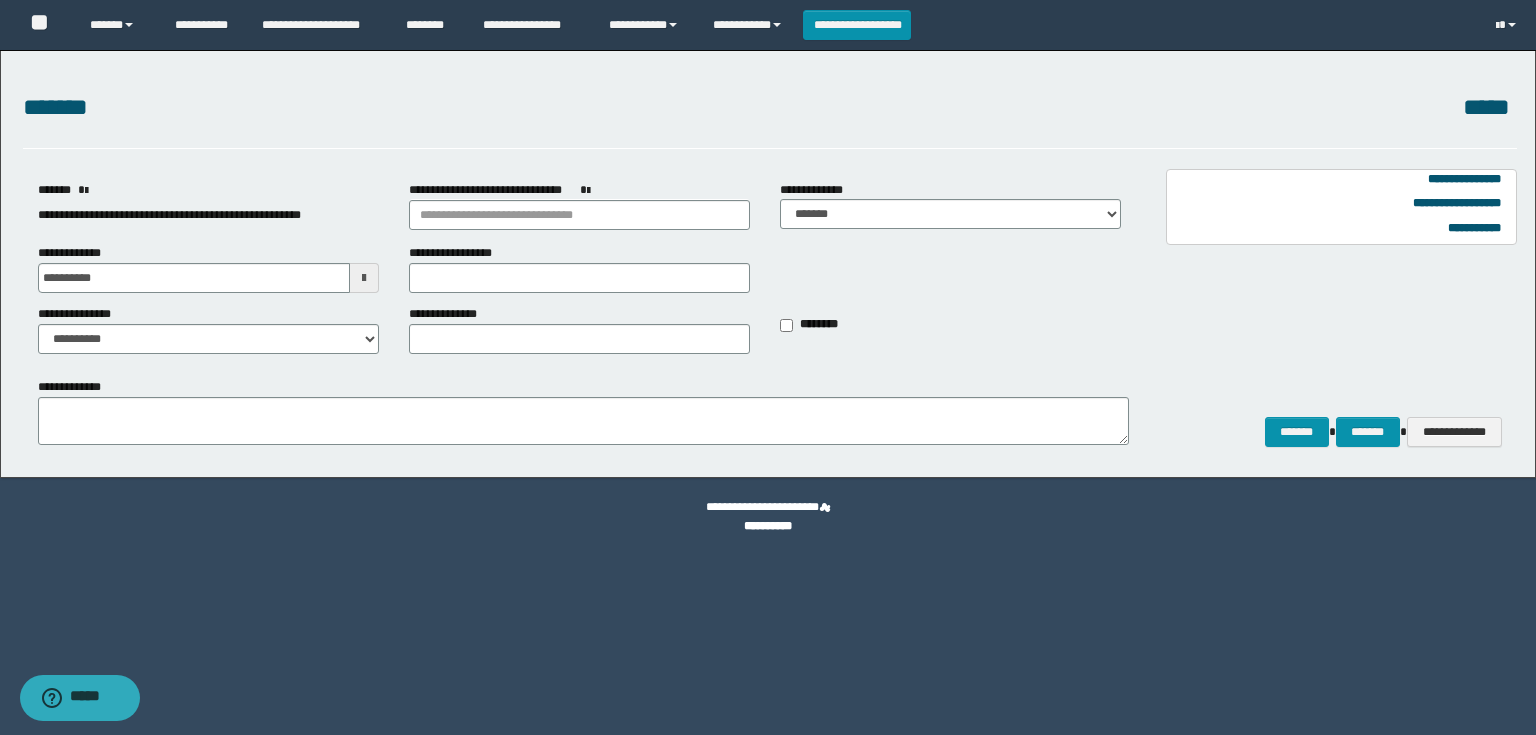 click on "**********" at bounding box center [208, 329] 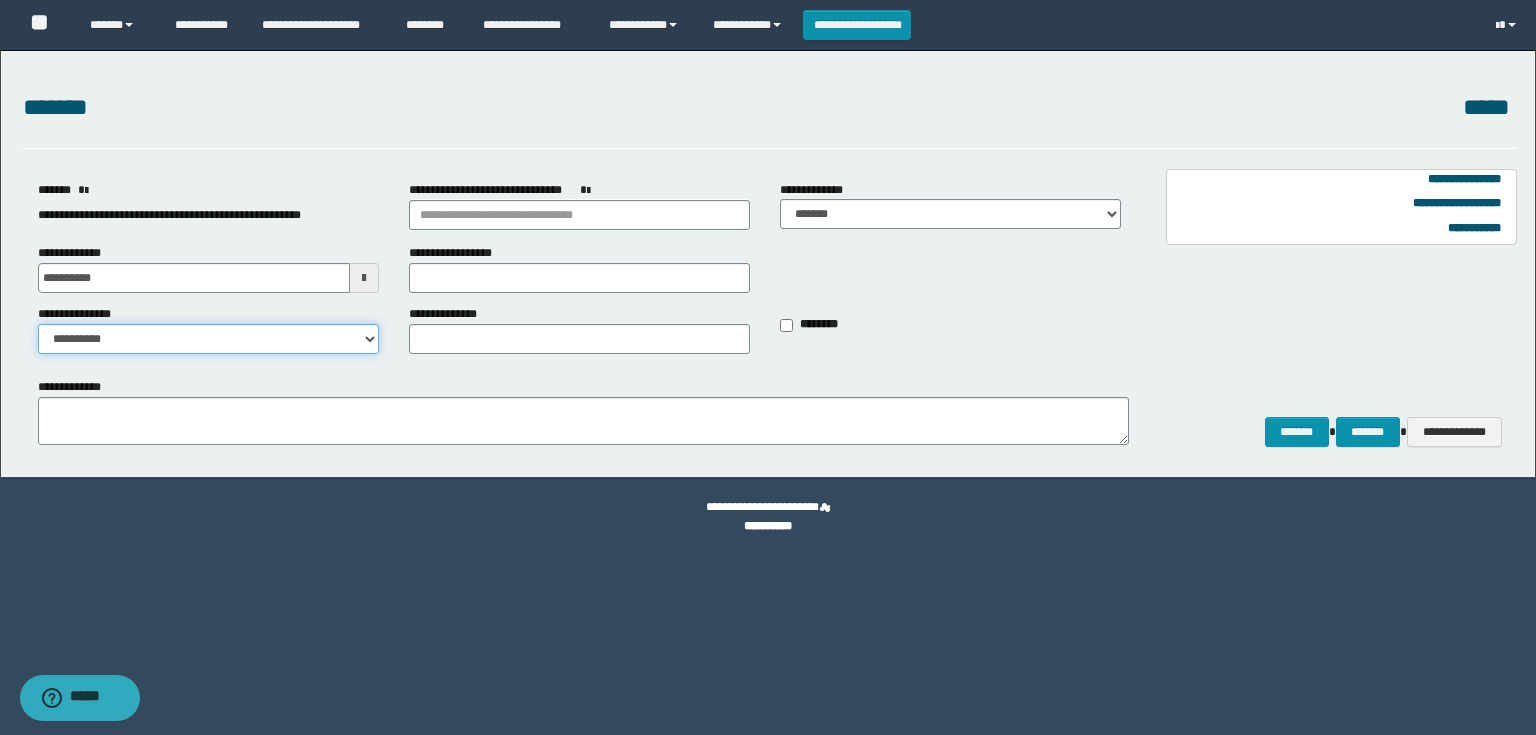 click on "**********" at bounding box center [208, 339] 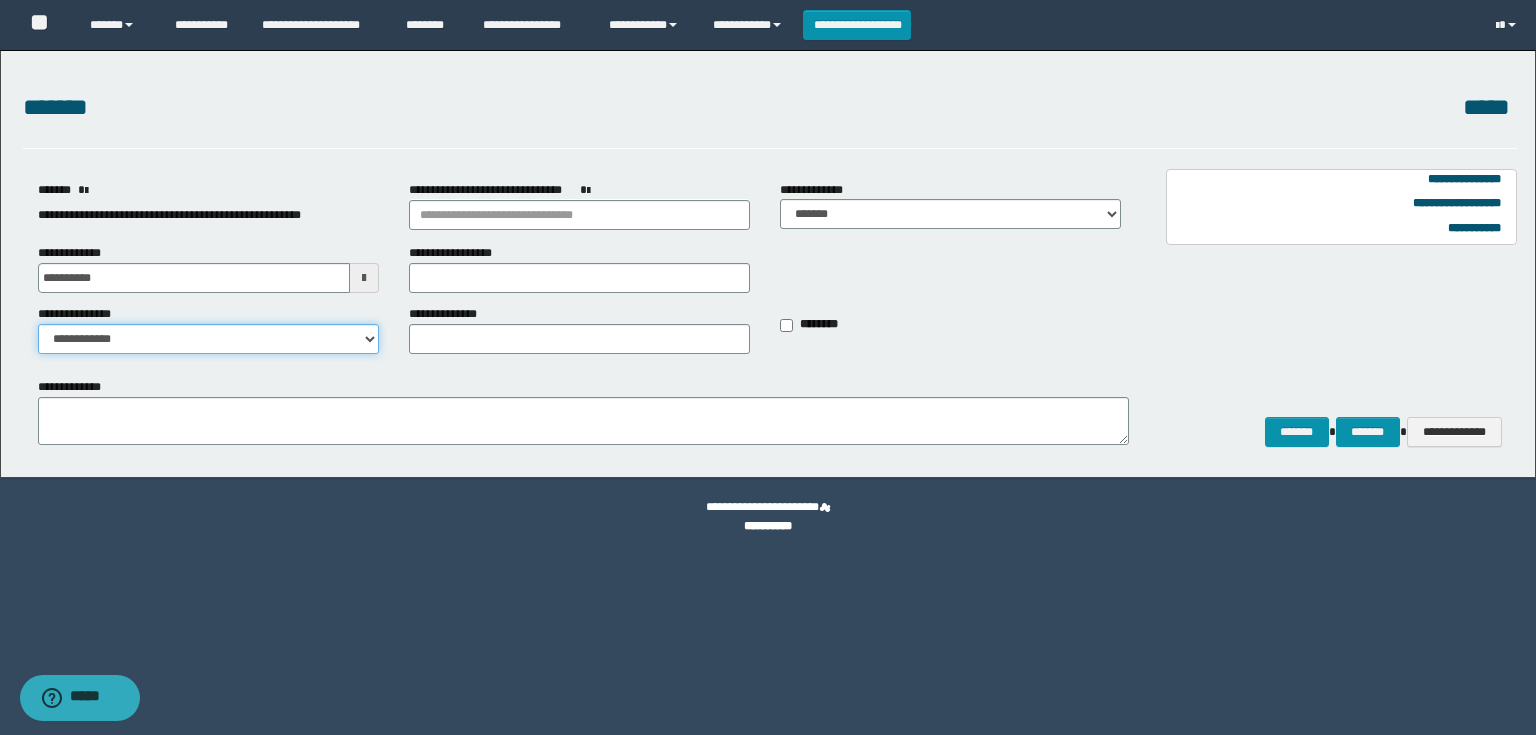 click on "**********" at bounding box center [208, 339] 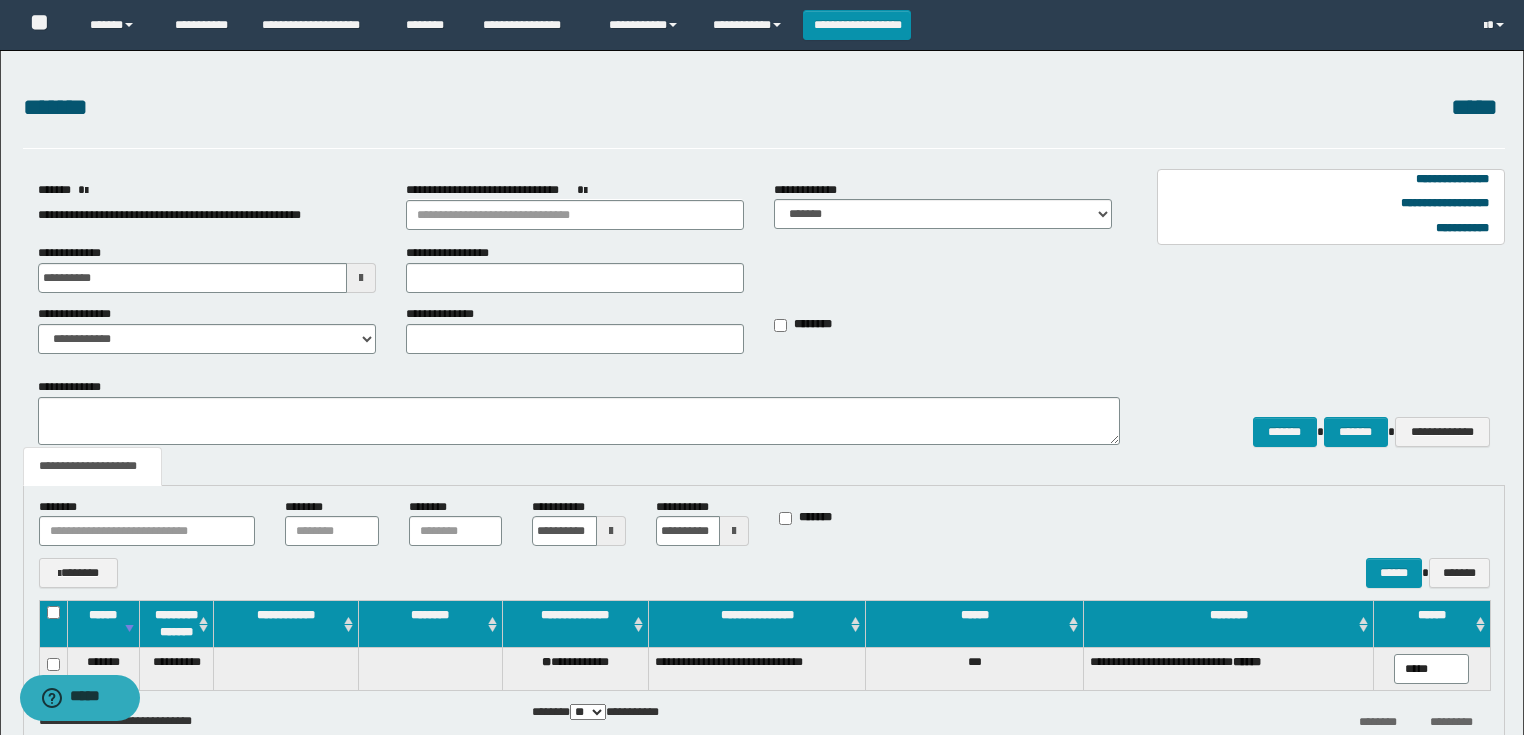 click at bounding box center (611, 531) 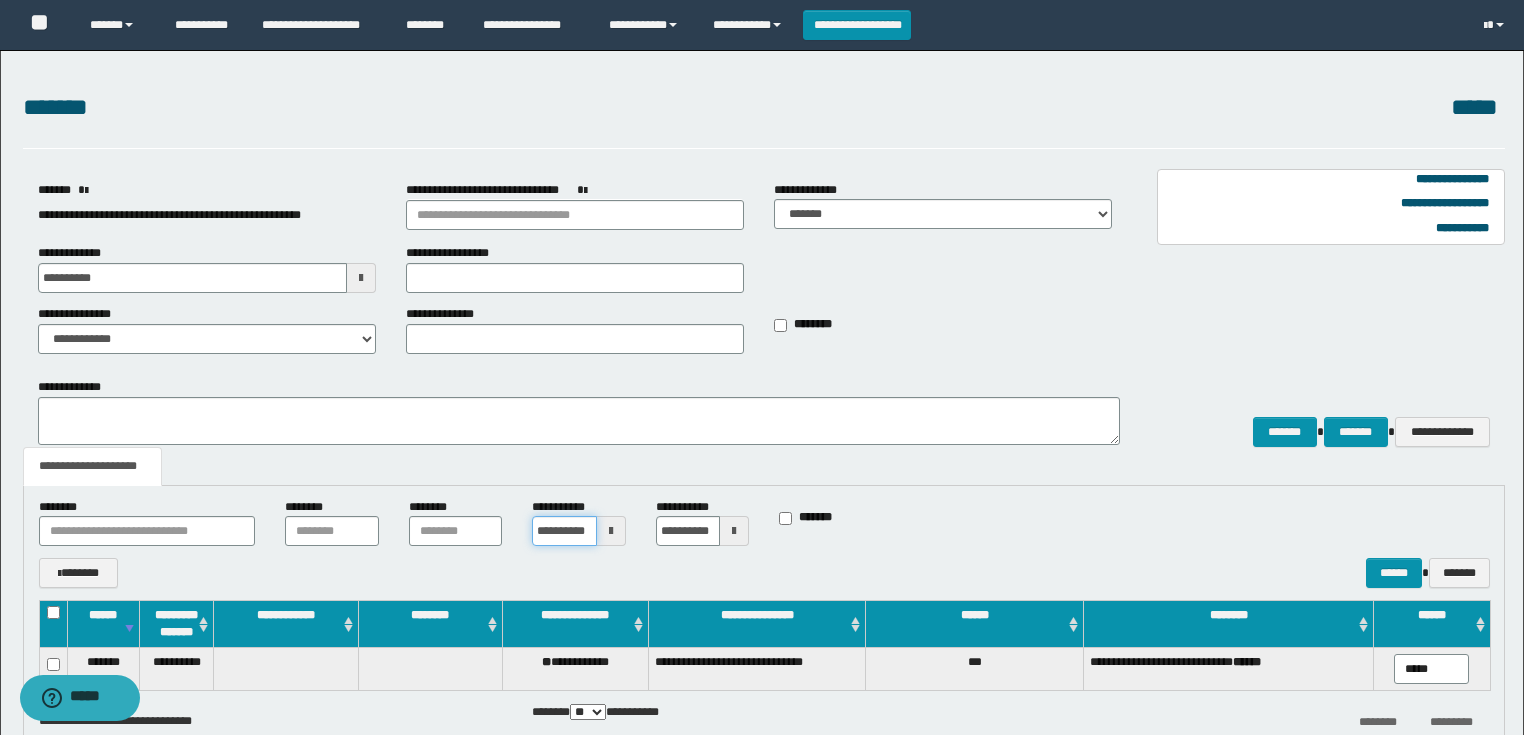 scroll, scrollTop: 0, scrollLeft: 16, axis: horizontal 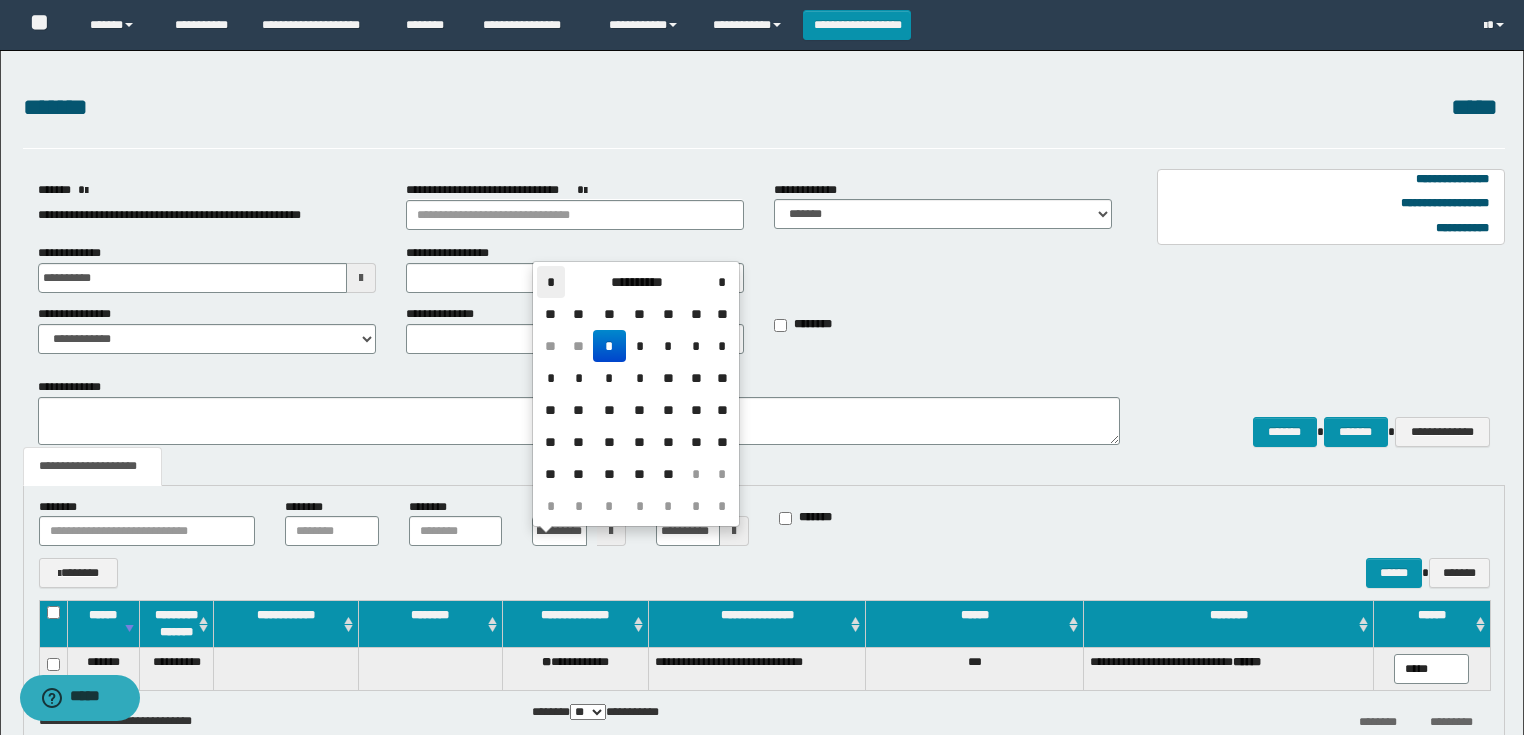 click on "*" at bounding box center (551, 282) 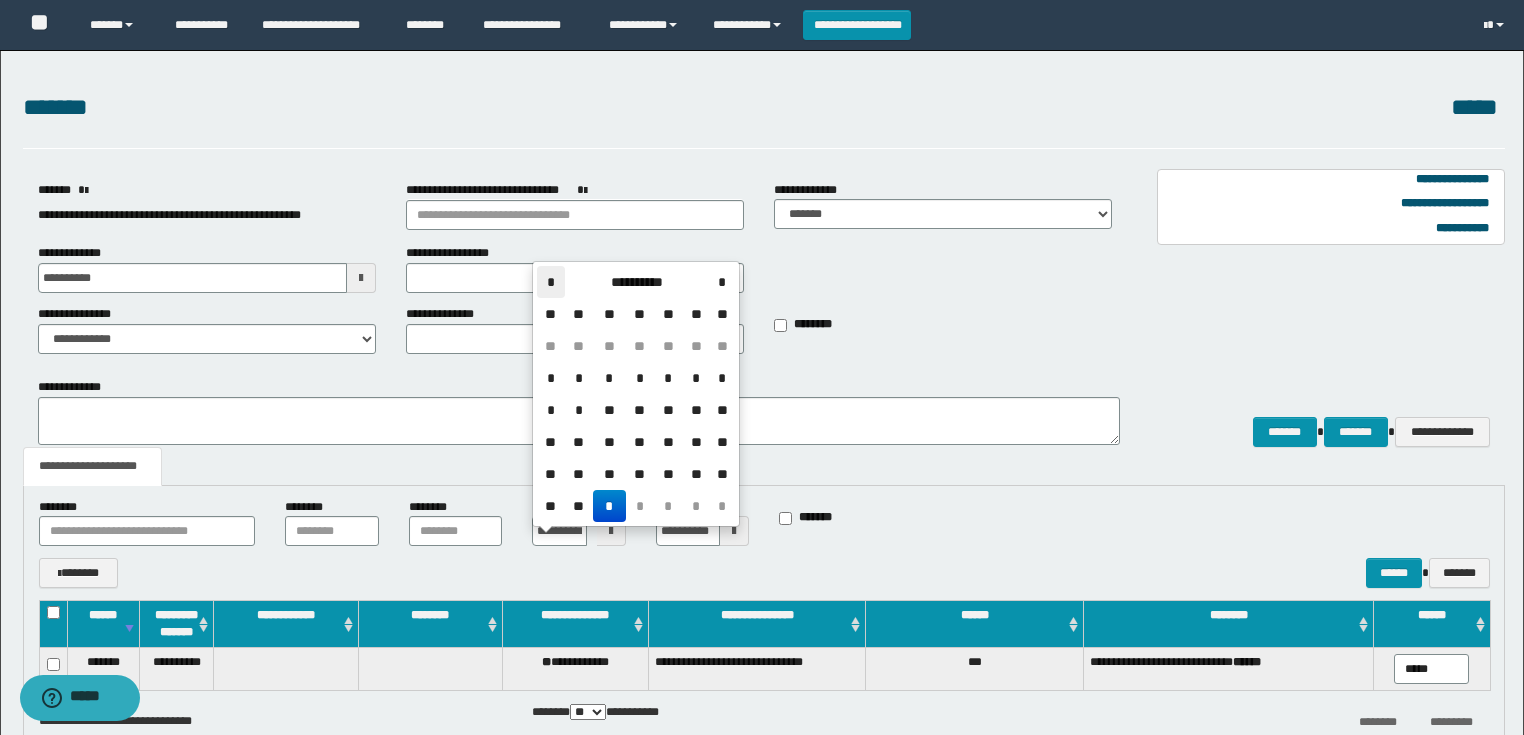 click on "*" at bounding box center [551, 282] 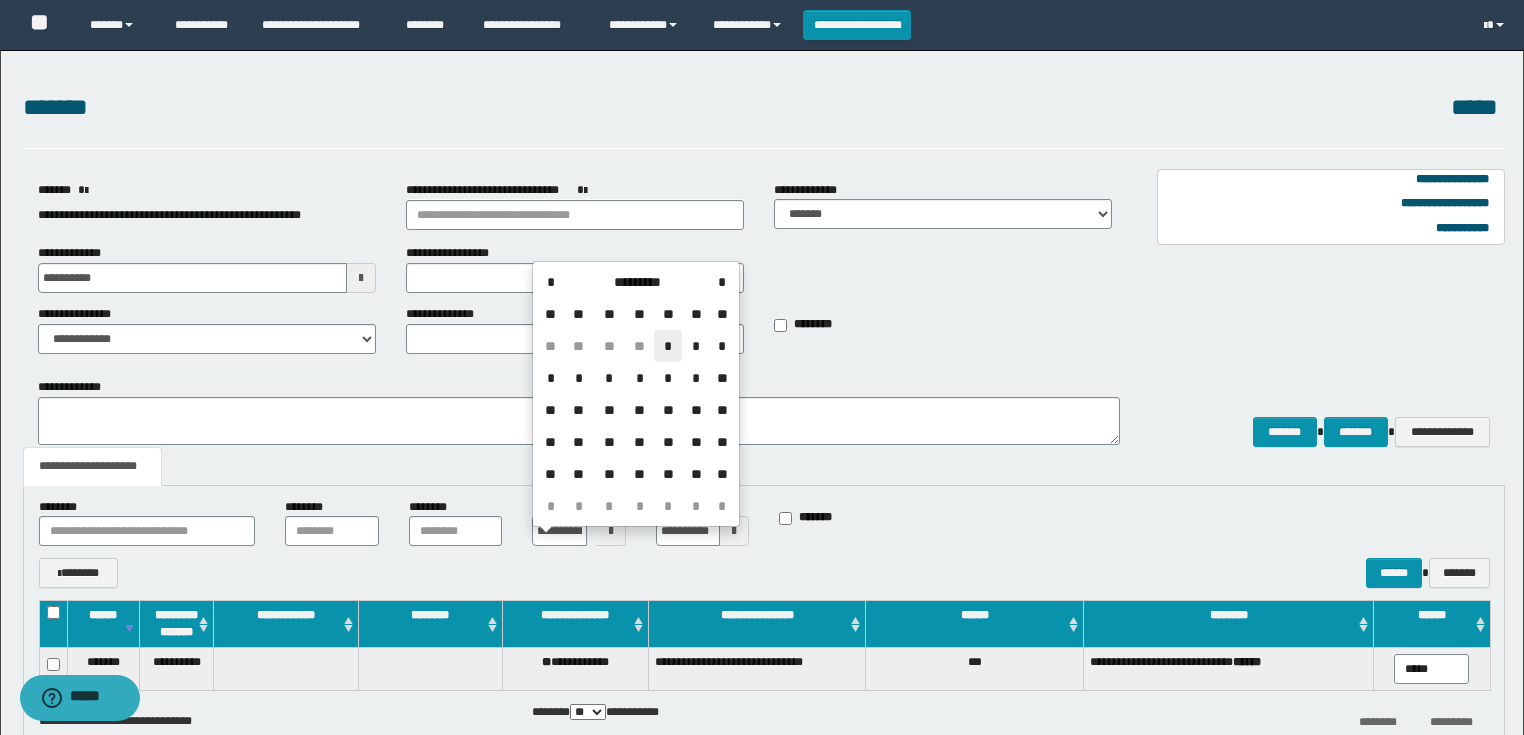 click on "*" at bounding box center [668, 346] 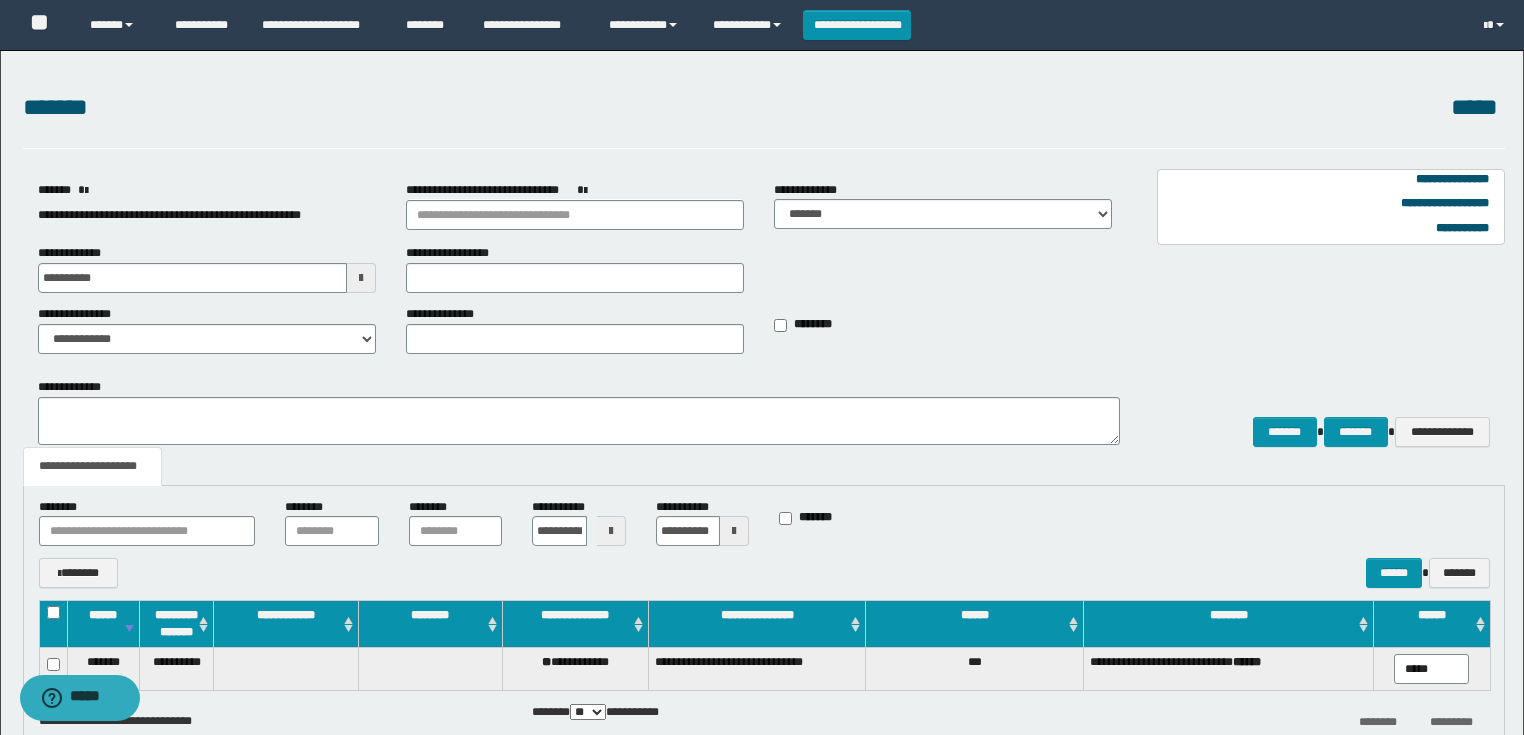 click at bounding box center [734, 531] 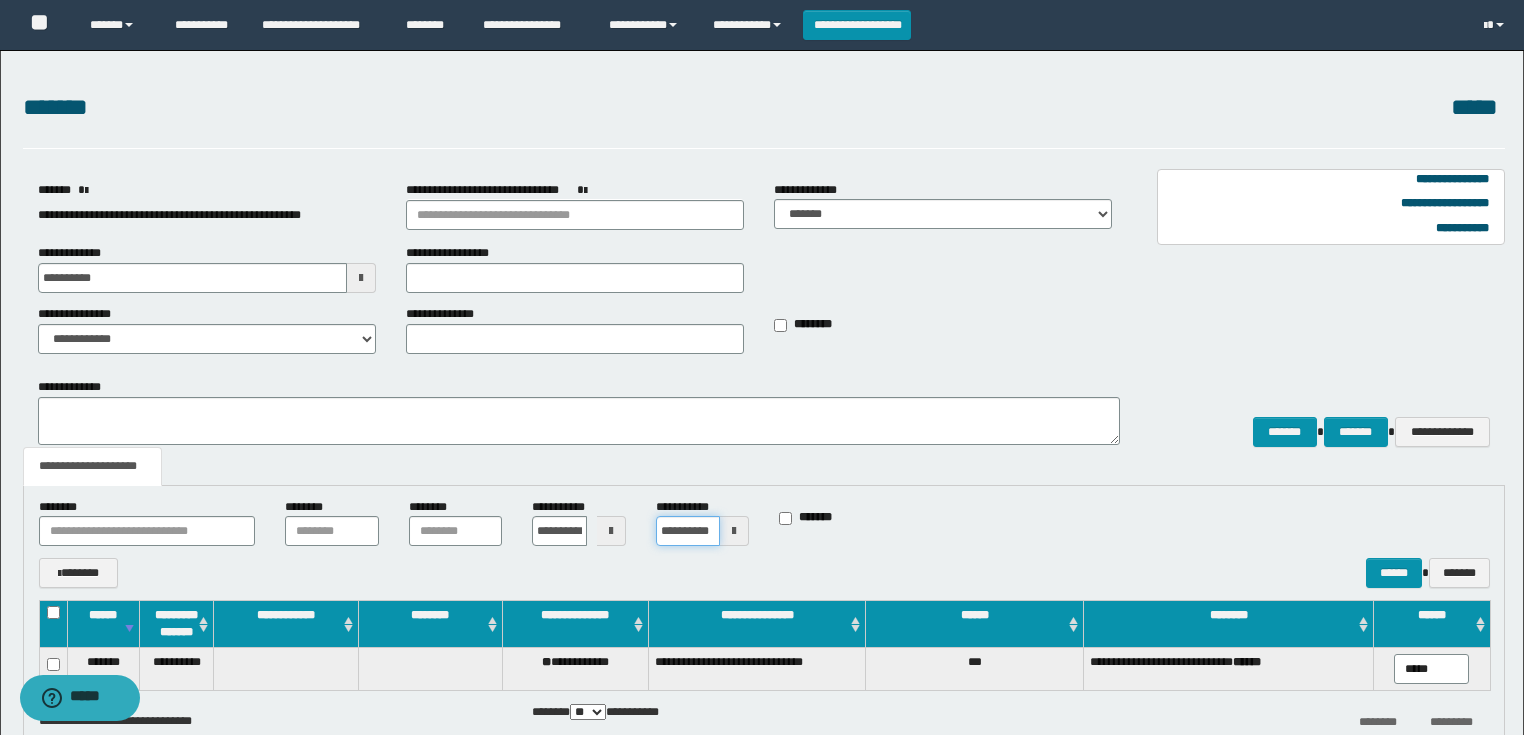 scroll, scrollTop: 0, scrollLeft: 16, axis: horizontal 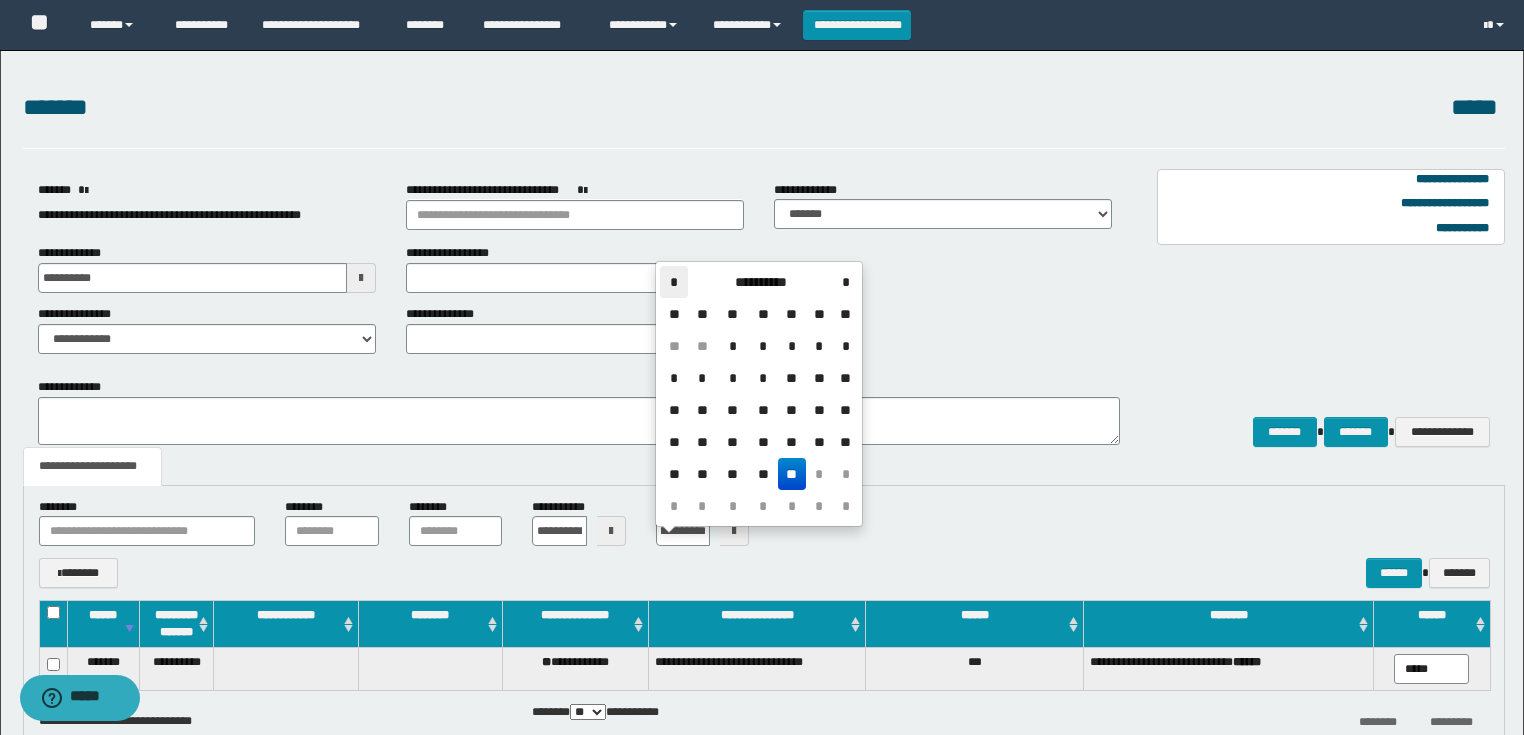 click on "*" at bounding box center (674, 282) 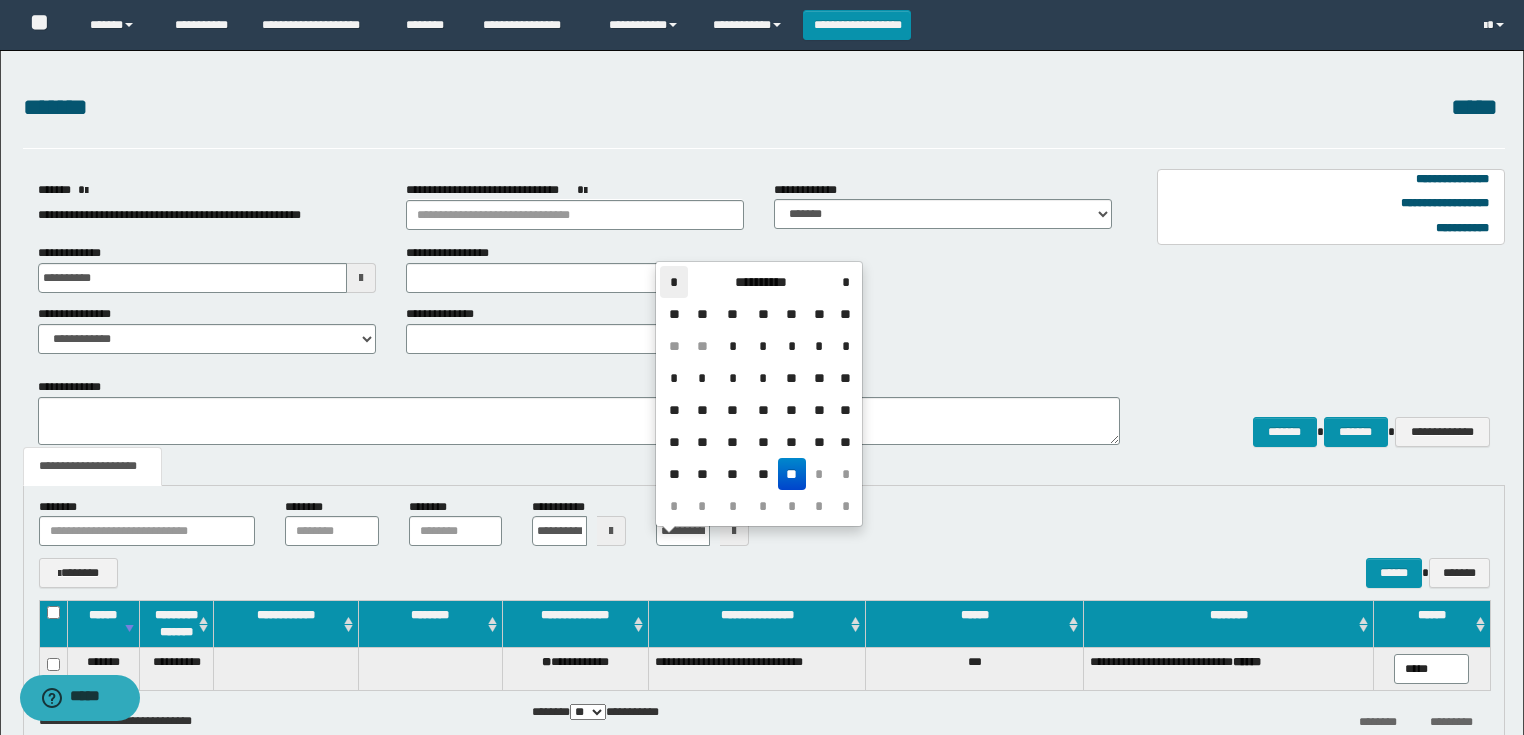 click on "*" at bounding box center (674, 282) 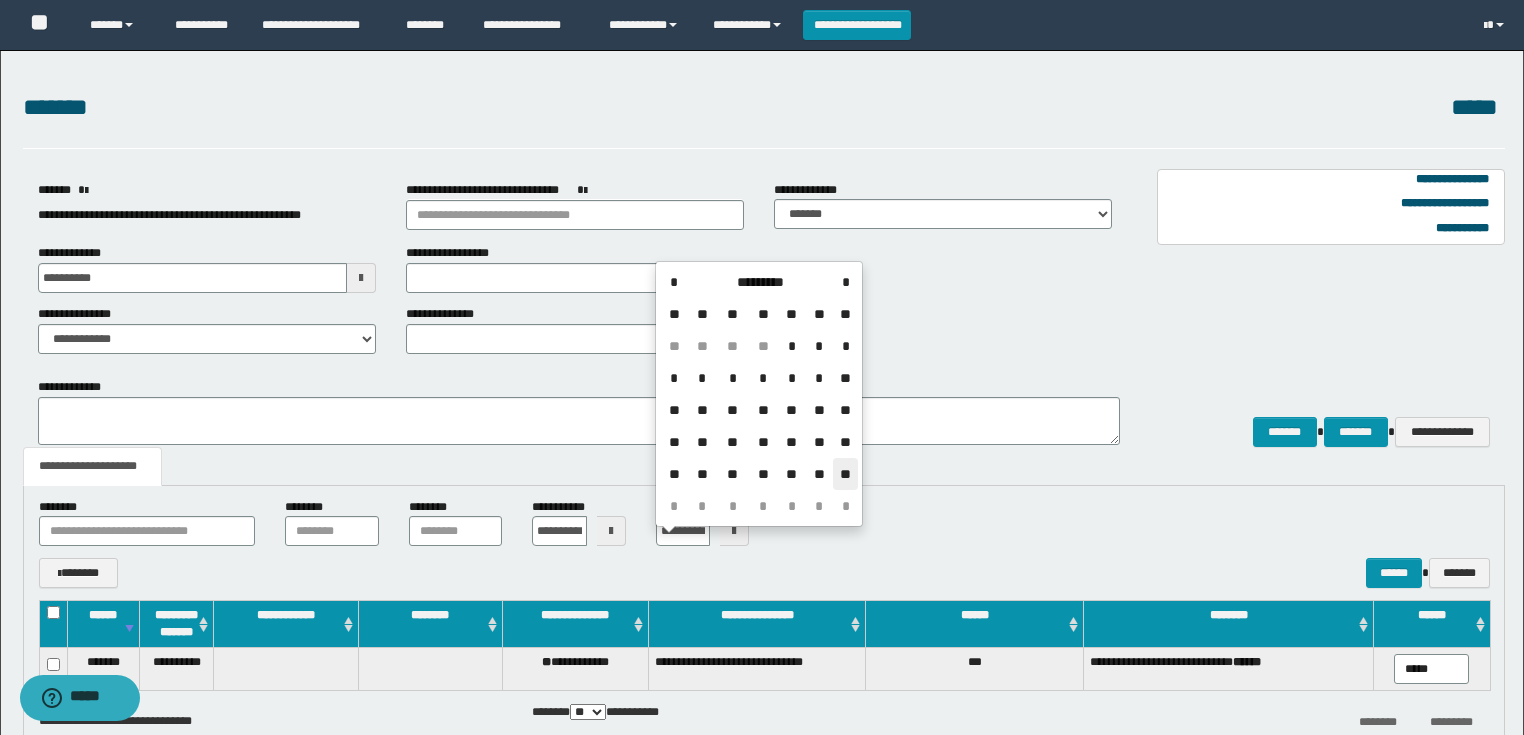 click on "**" at bounding box center (845, 474) 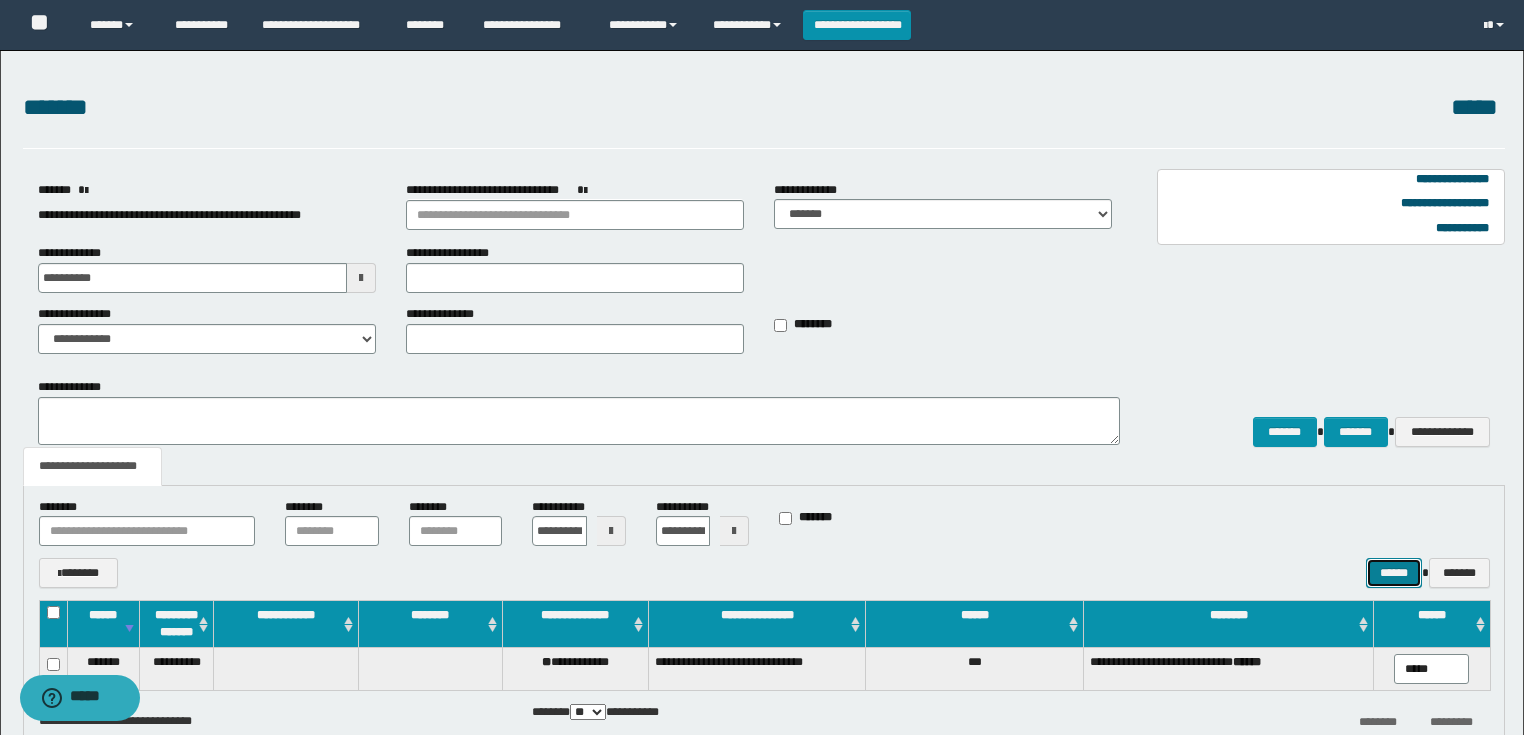 click on "******" at bounding box center [1394, 573] 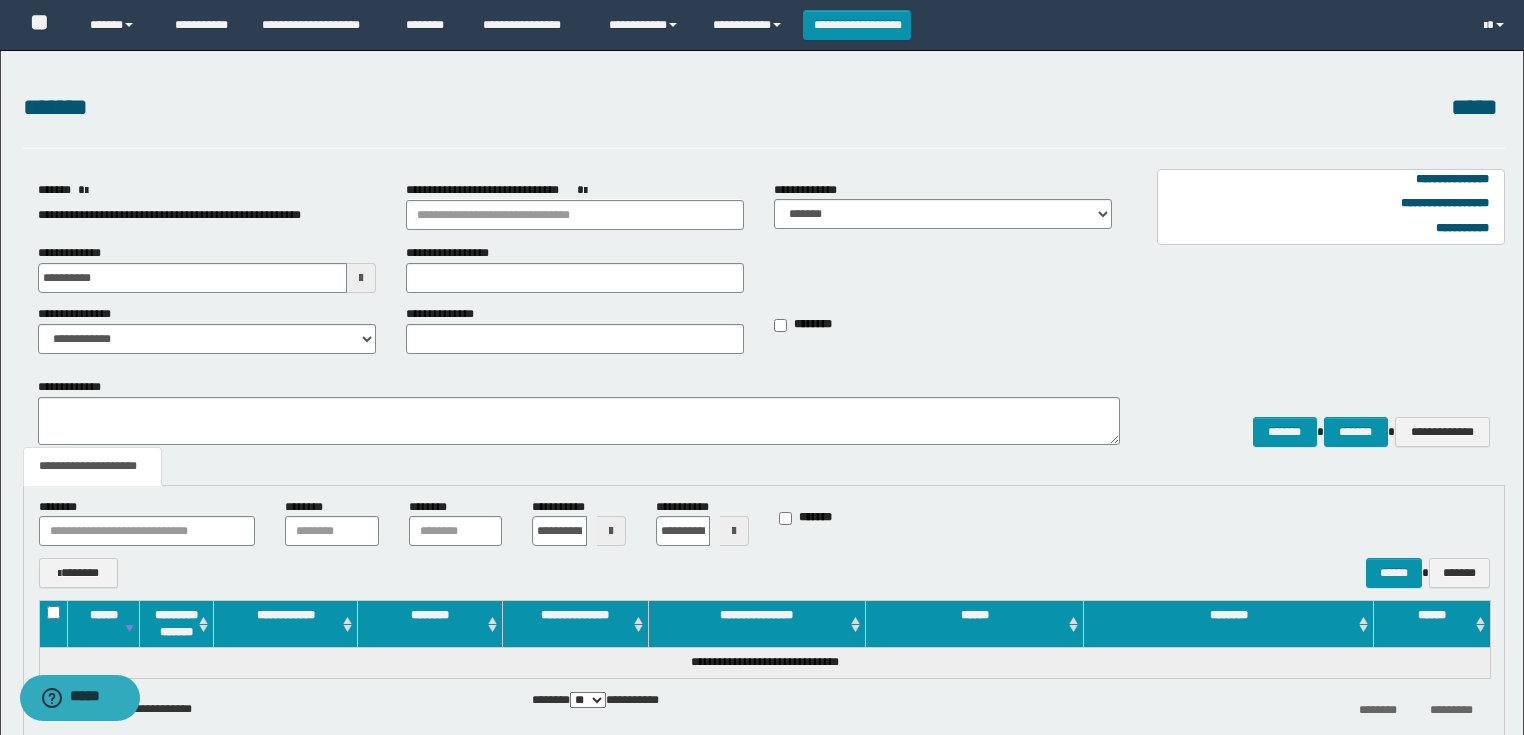 click at bounding box center (611, 531) 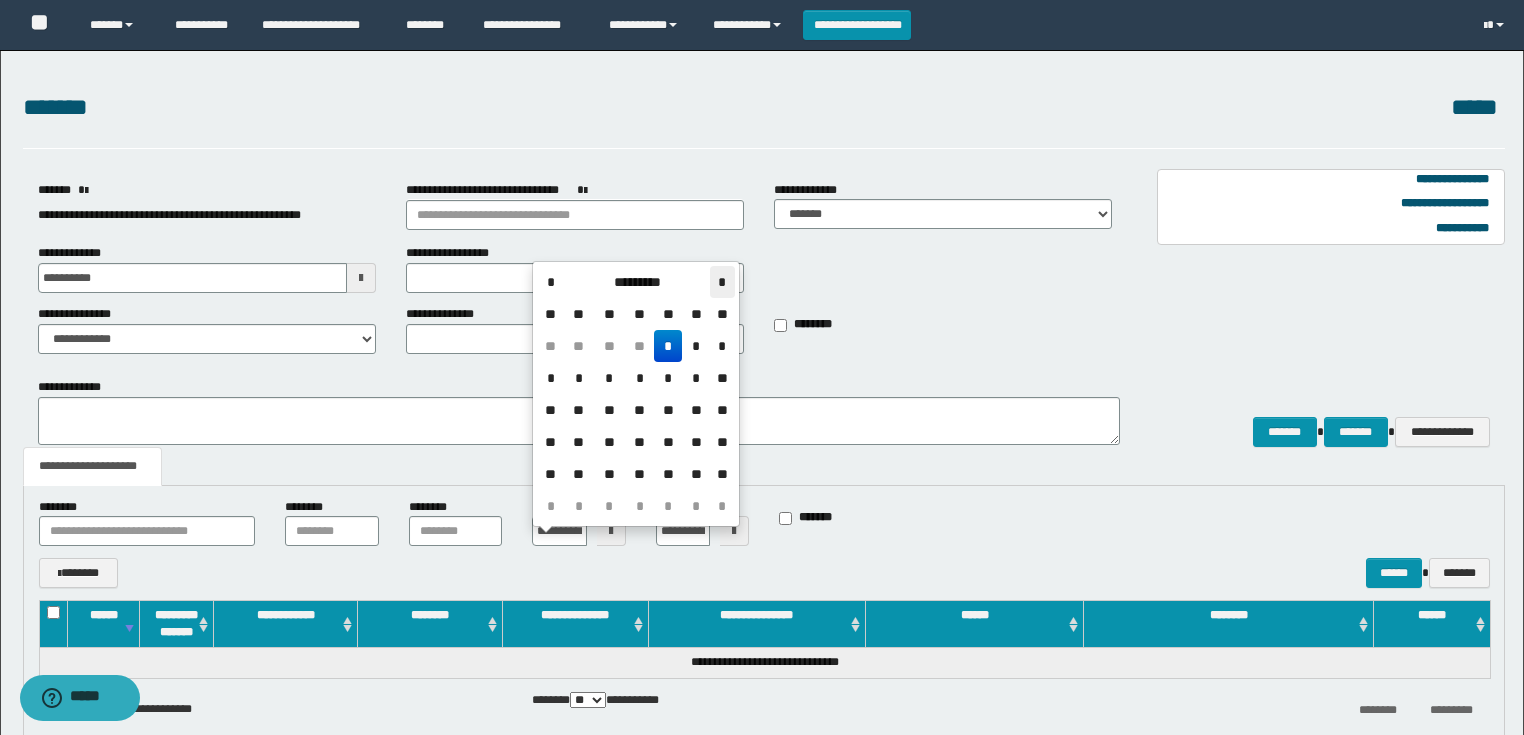 click on "*" at bounding box center (722, 282) 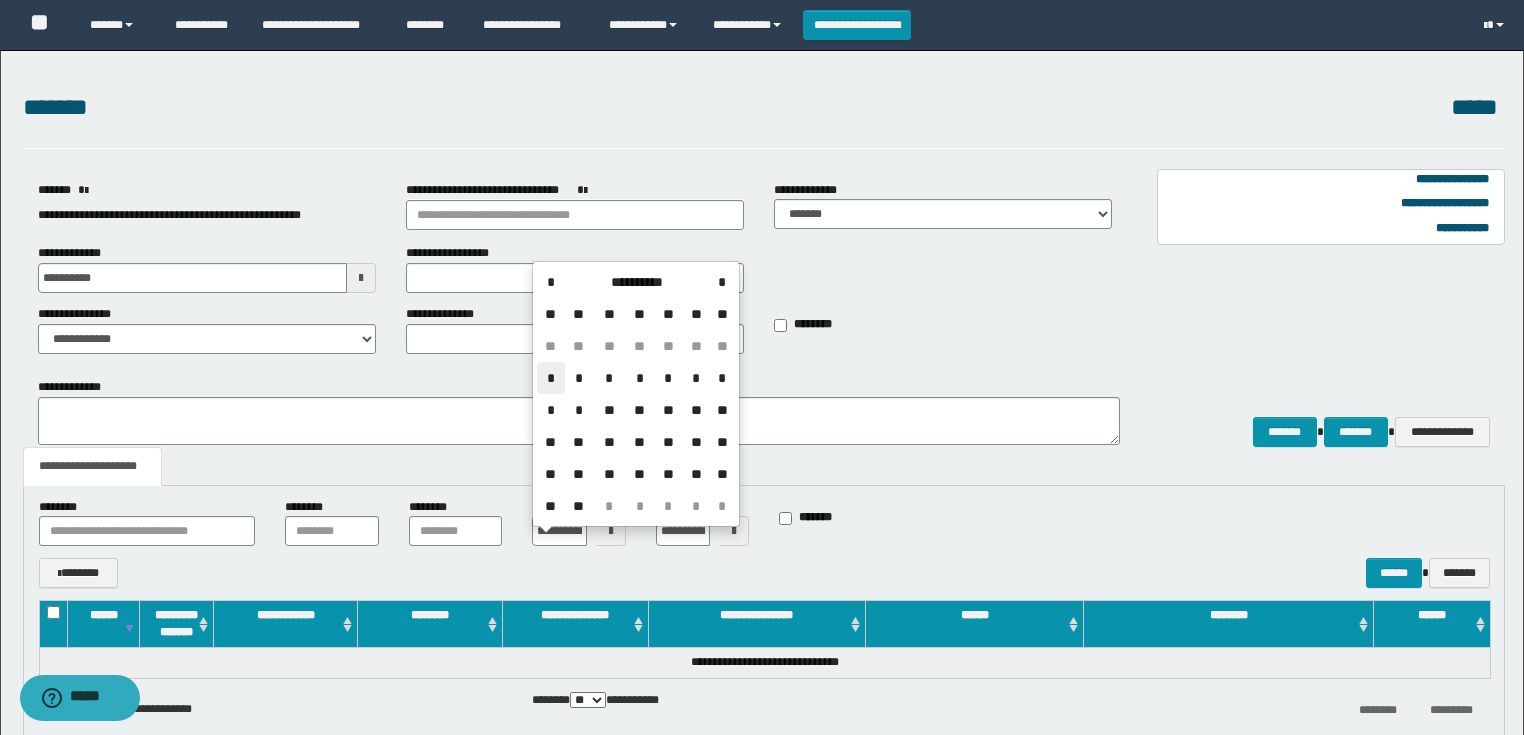 click on "*" at bounding box center (551, 378) 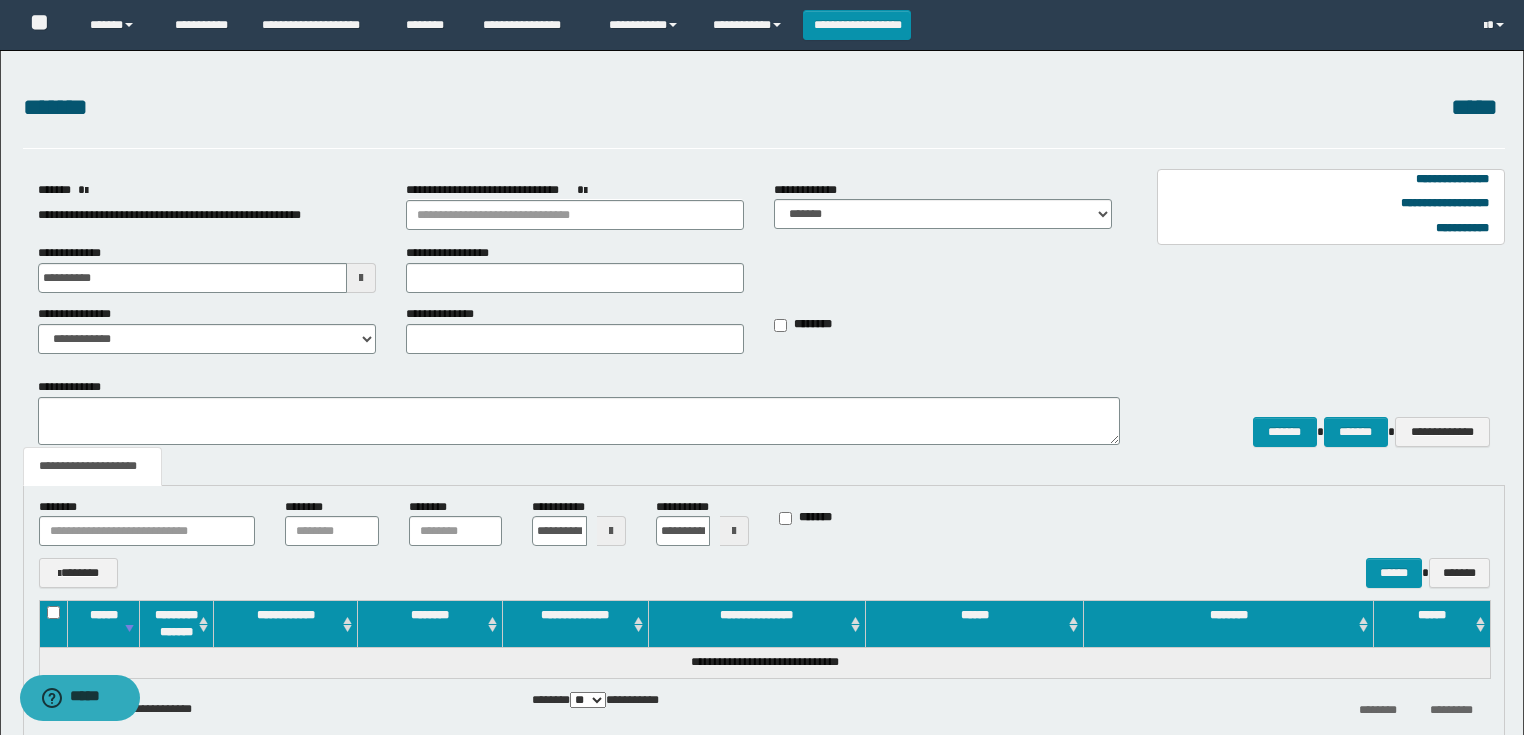click at bounding box center [734, 531] 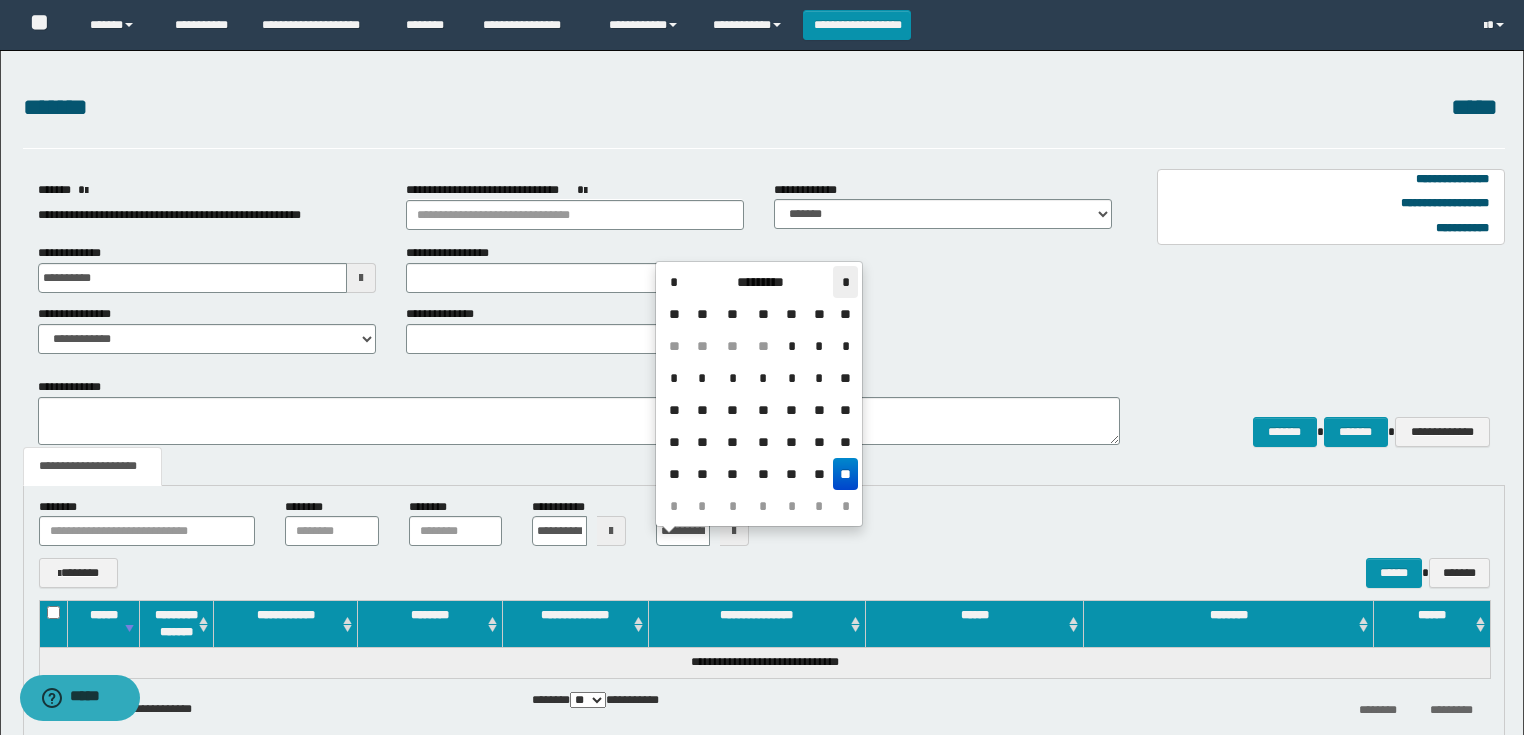 click on "*" at bounding box center [845, 282] 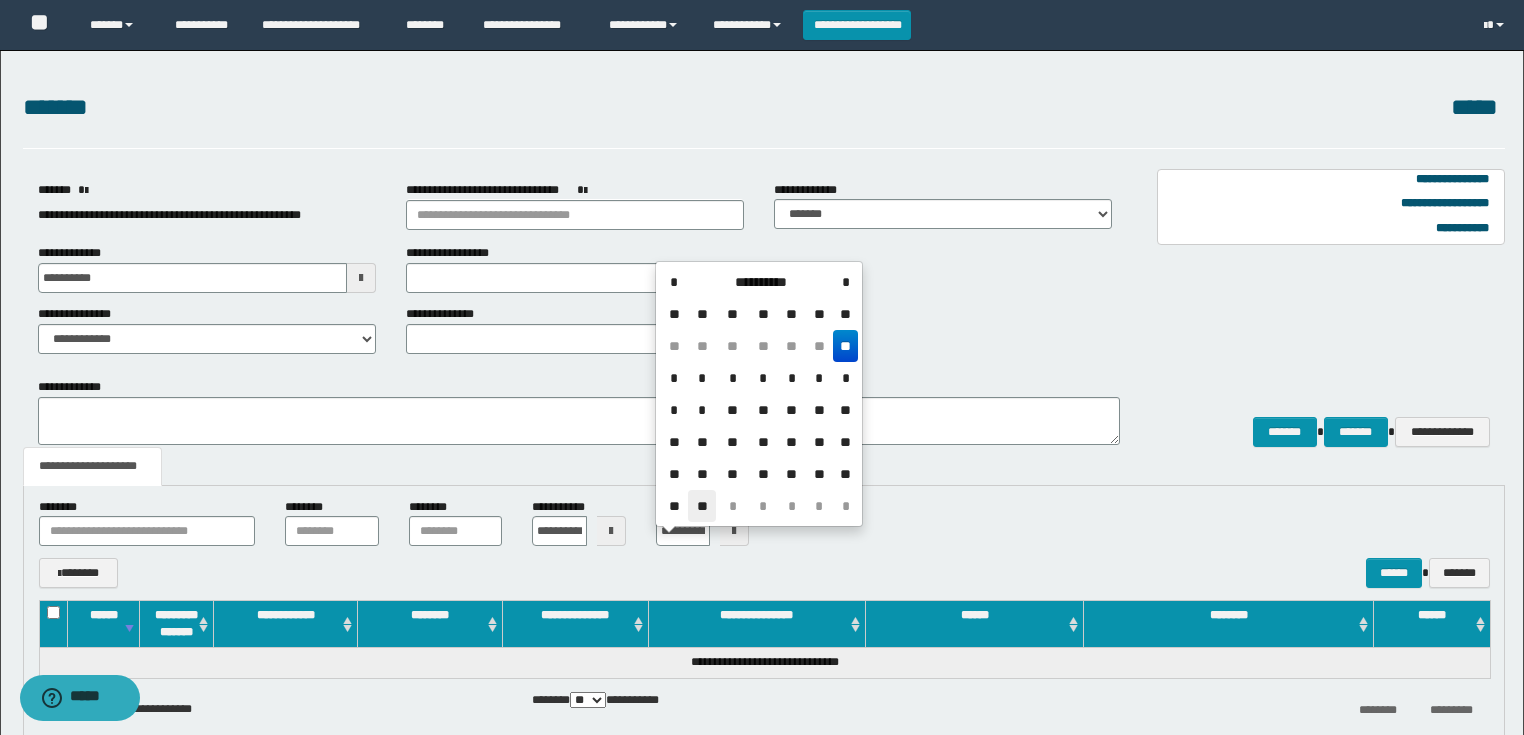 click on "**" at bounding box center [702, 506] 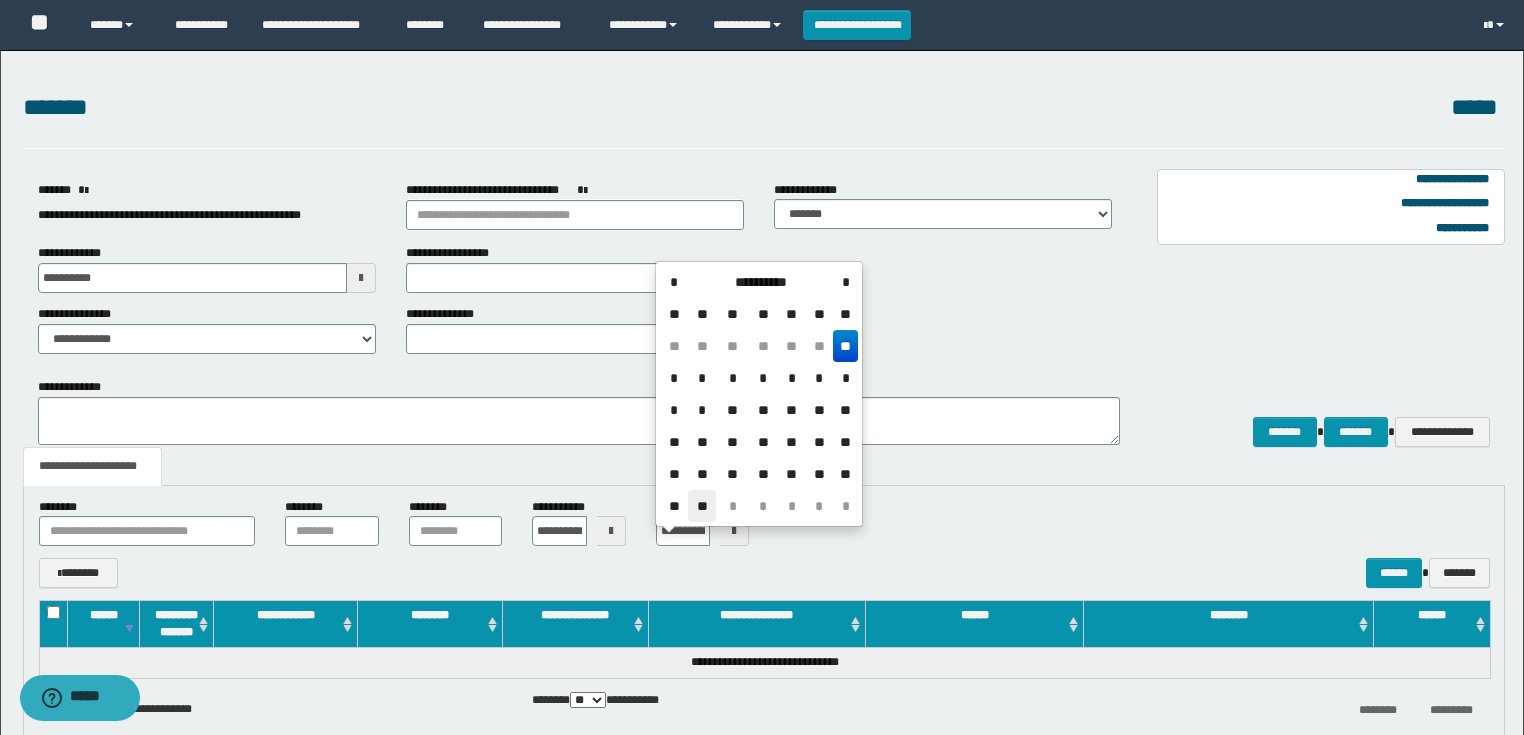 type on "**********" 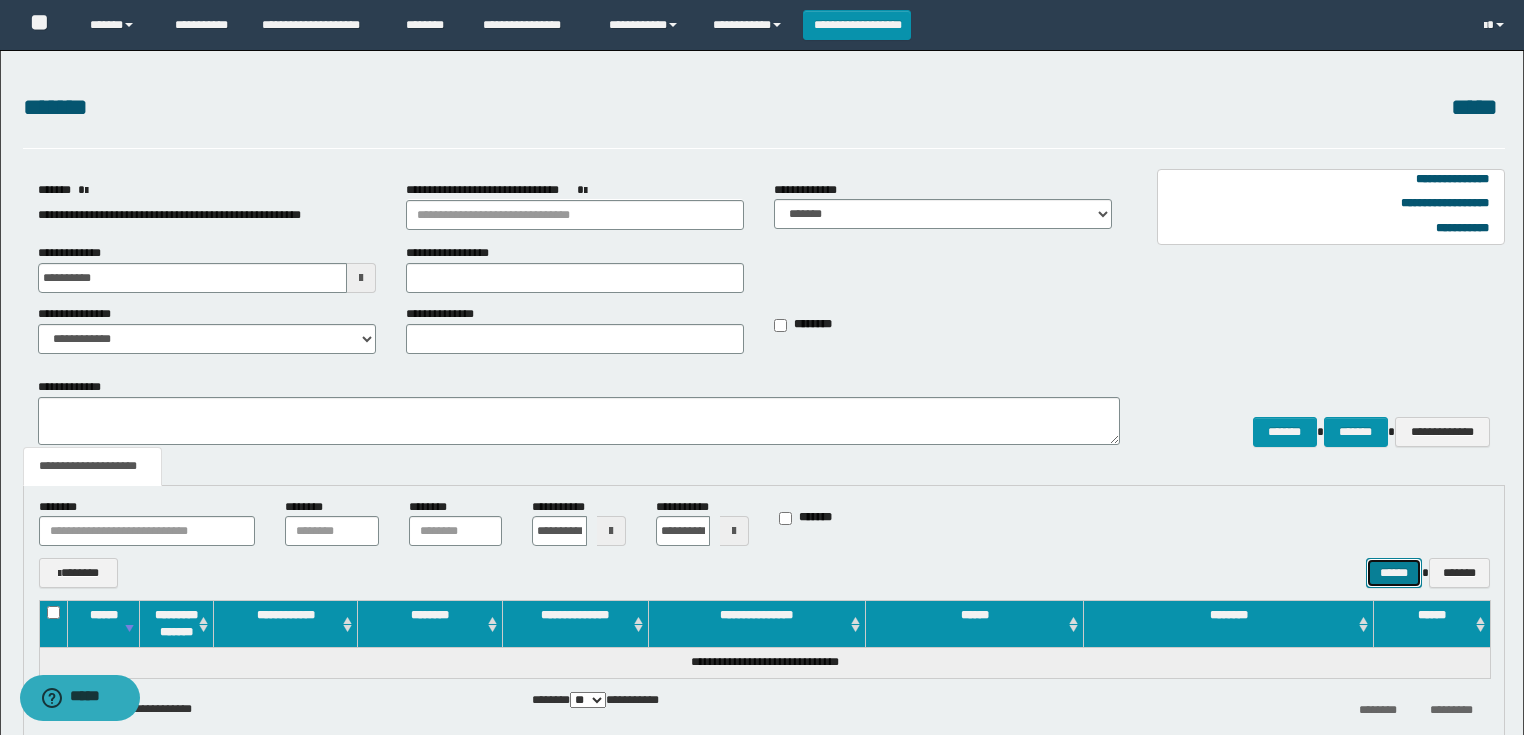 click on "******" at bounding box center [1394, 573] 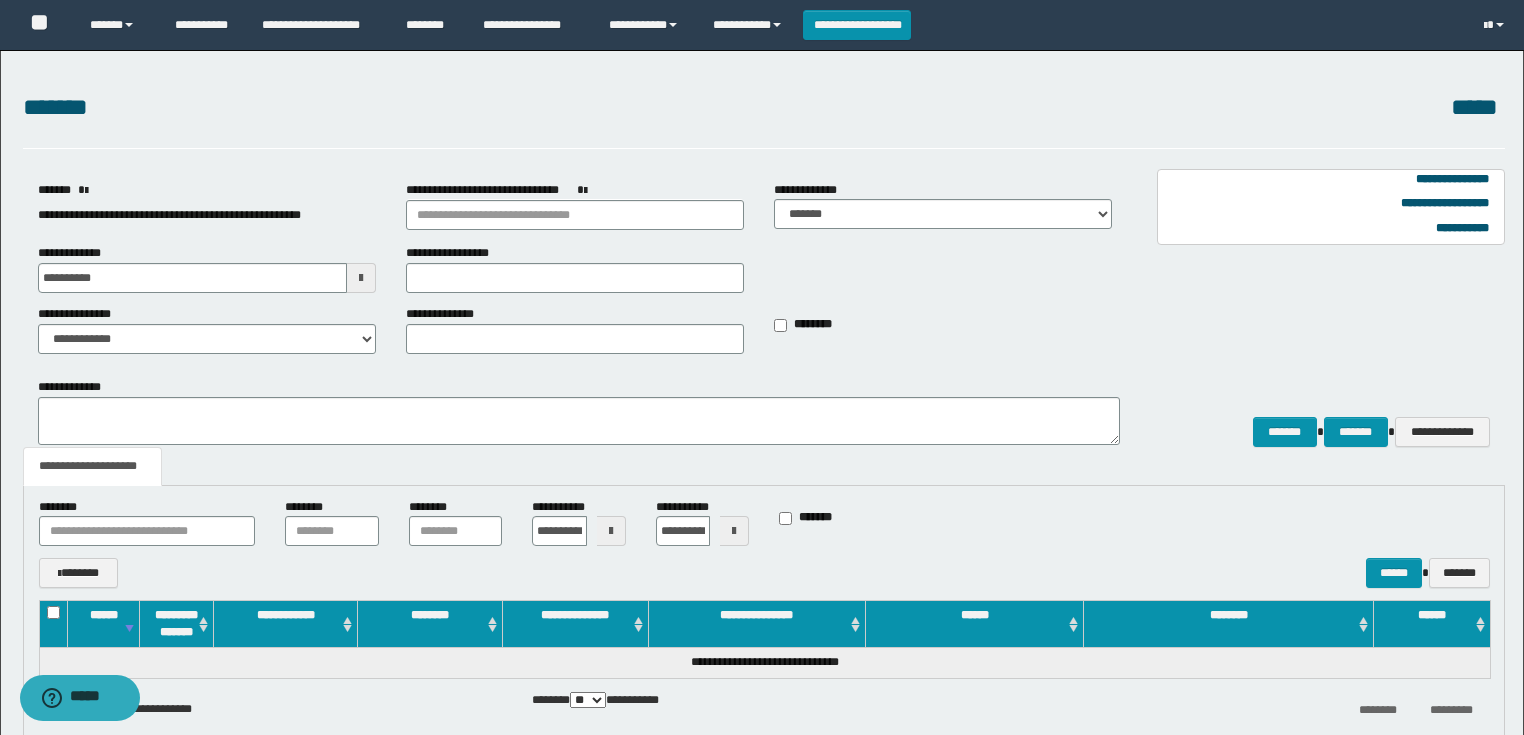 click at bounding box center [611, 531] 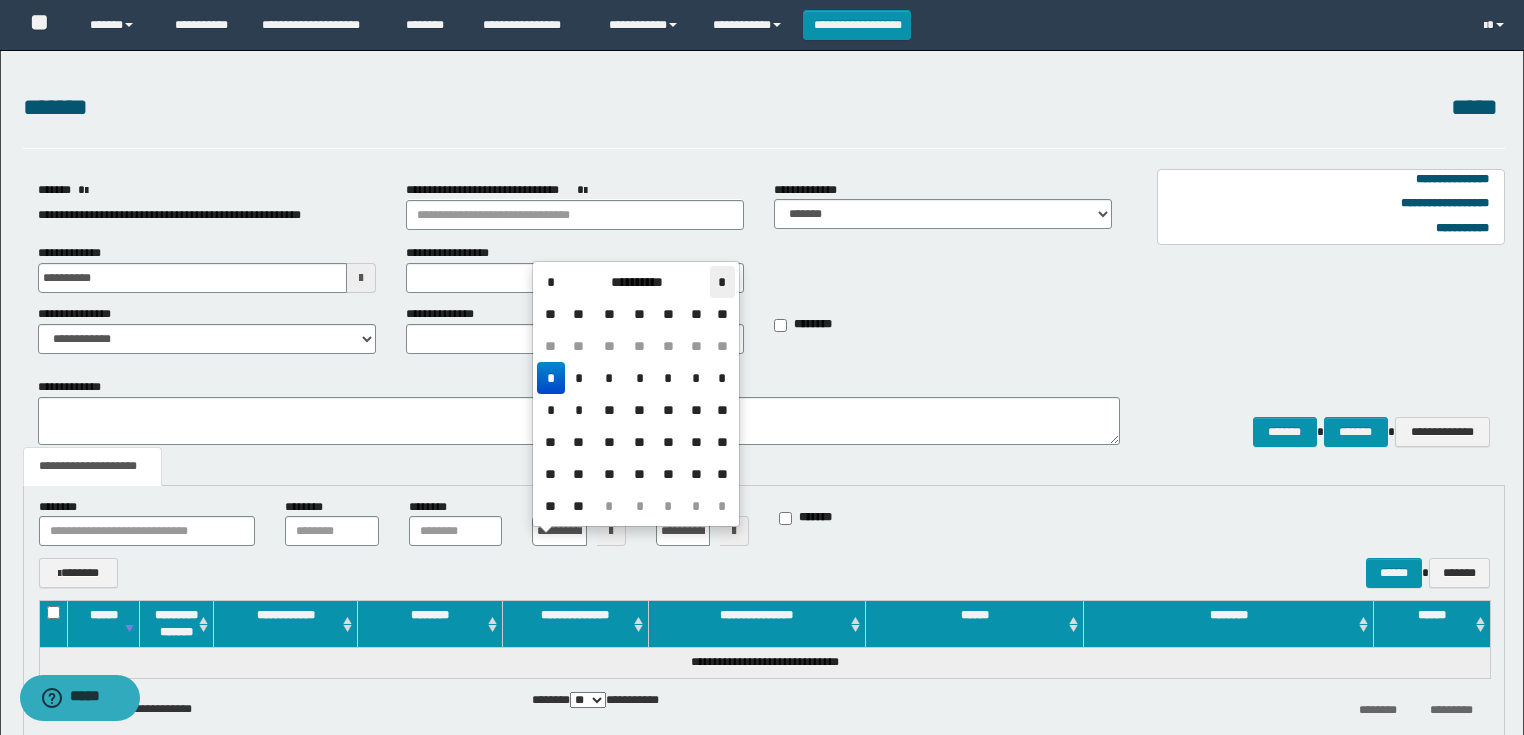 click on "*" at bounding box center (722, 282) 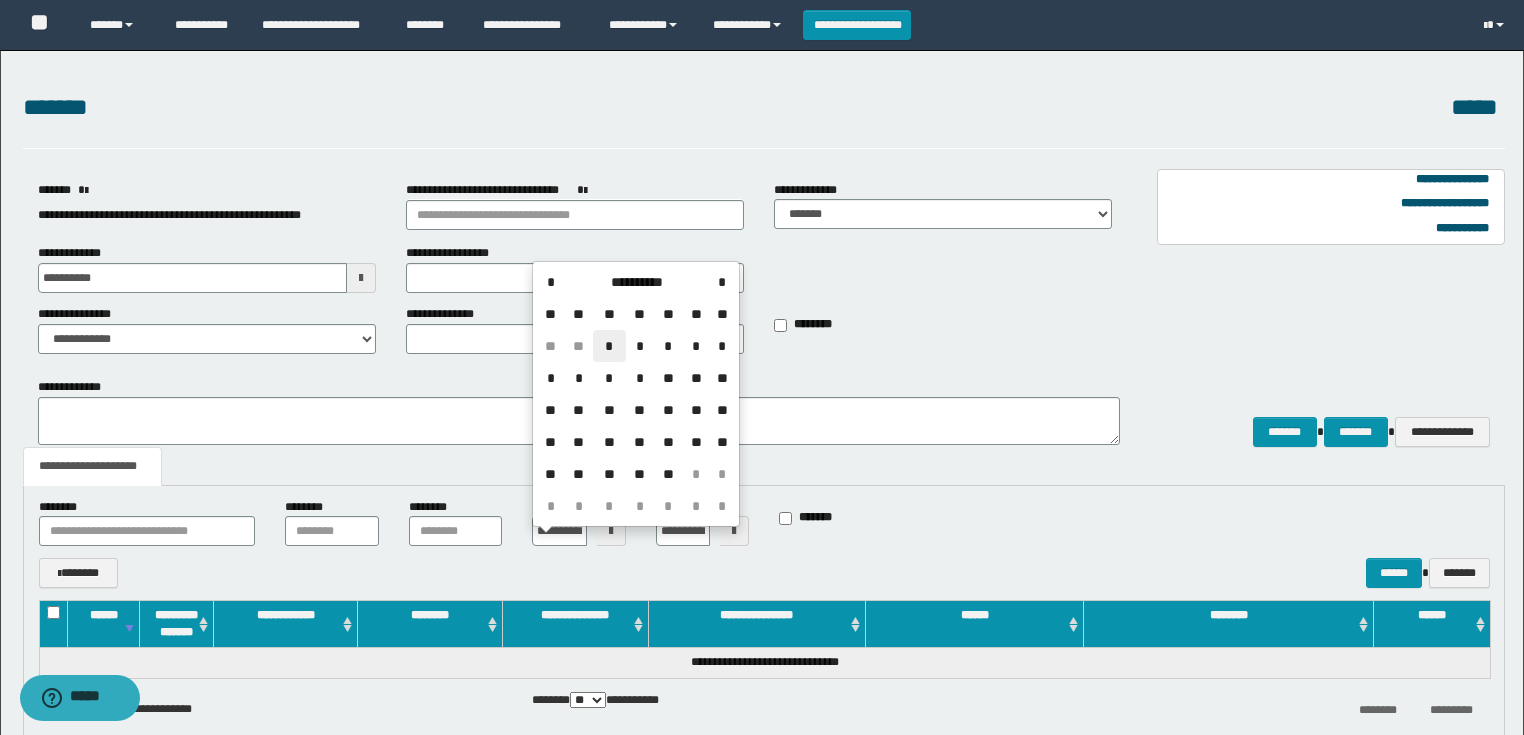 click on "*" at bounding box center [609, 346] 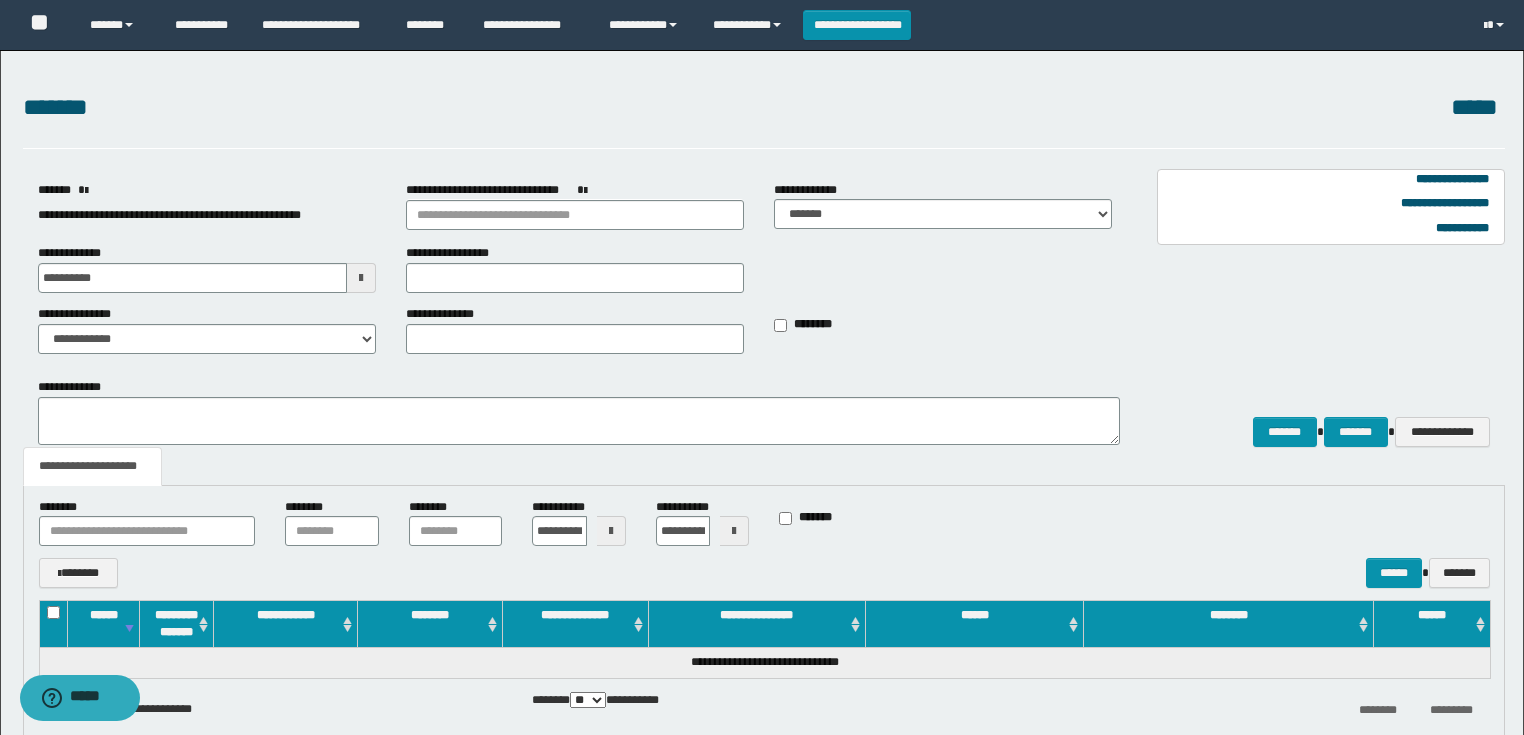click at bounding box center (734, 531) 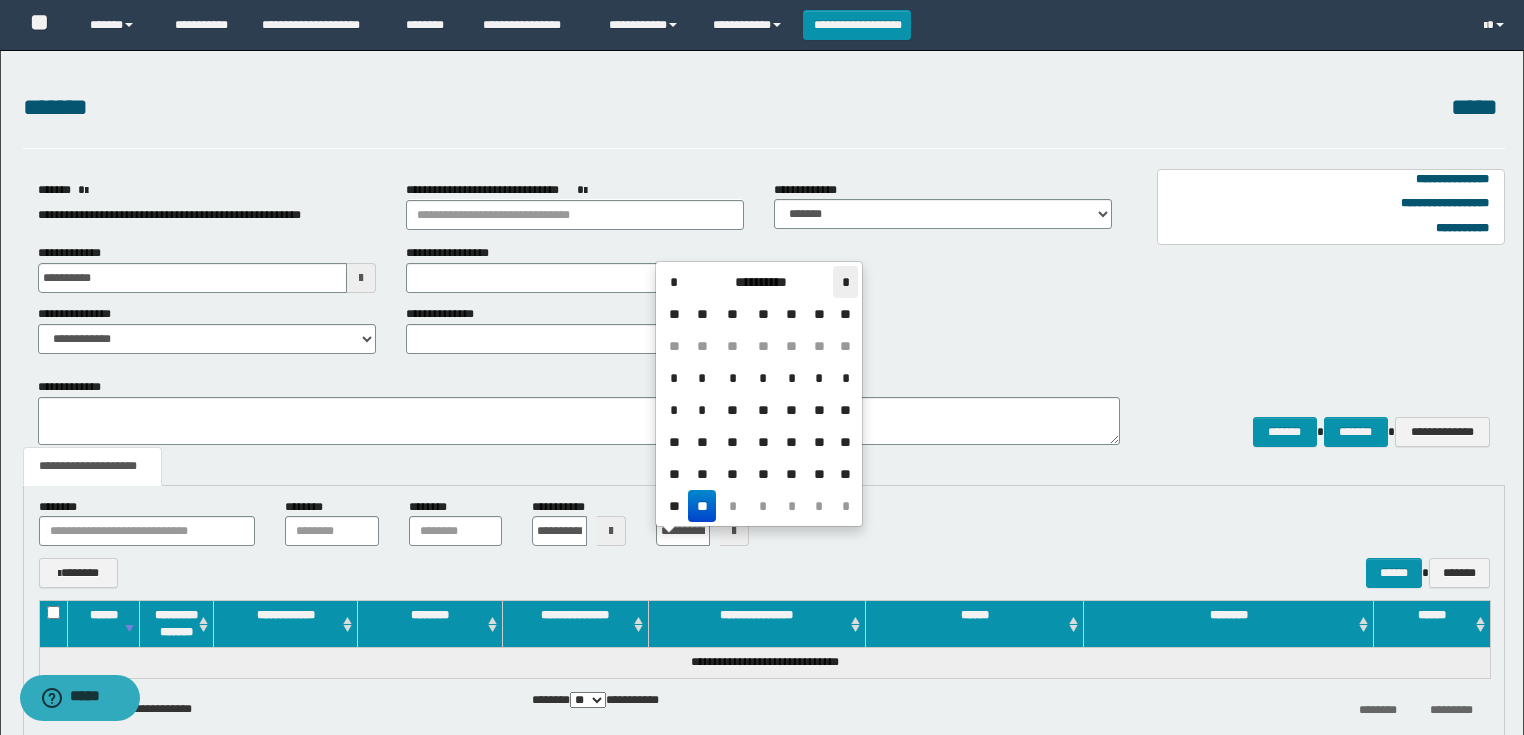 click on "*" at bounding box center (845, 282) 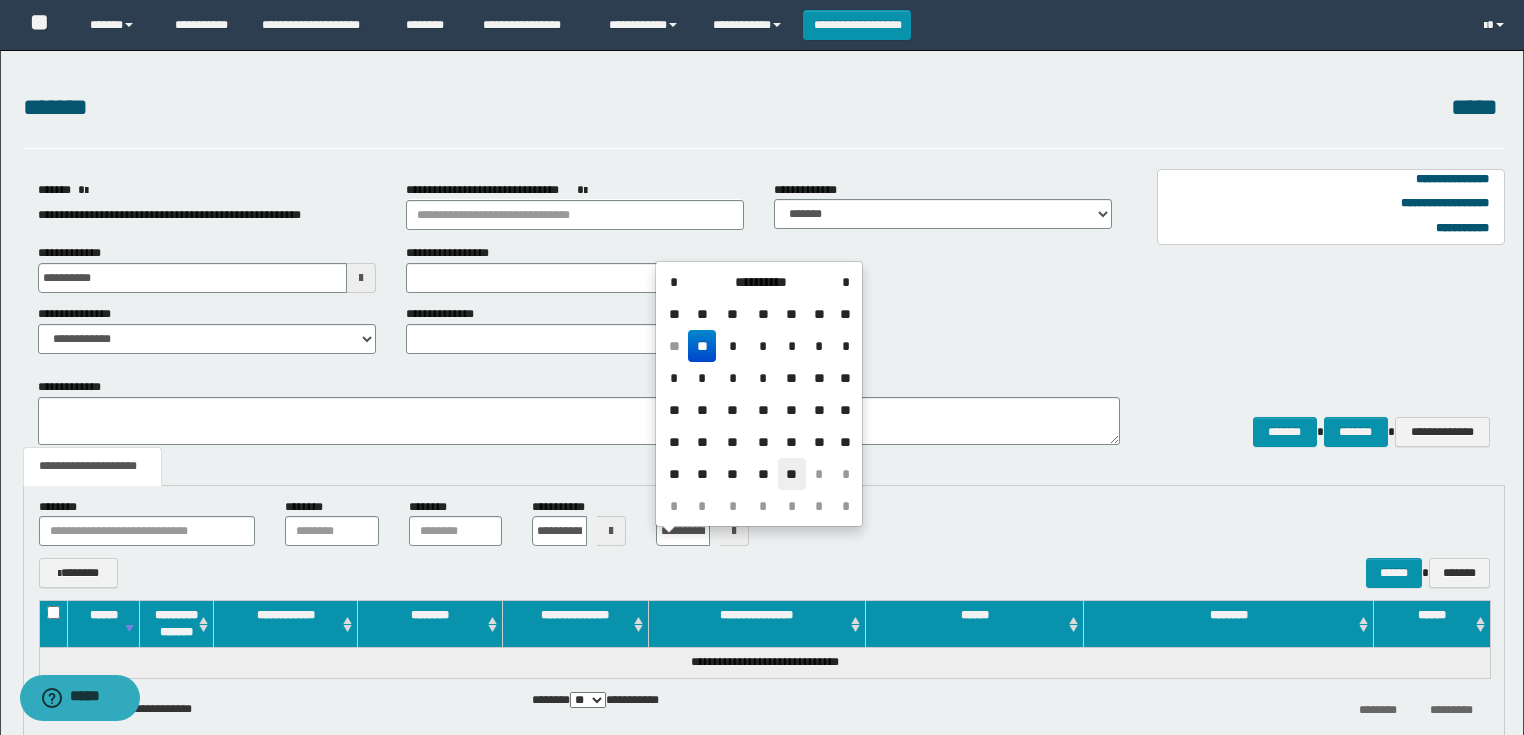 click on "**" at bounding box center [792, 474] 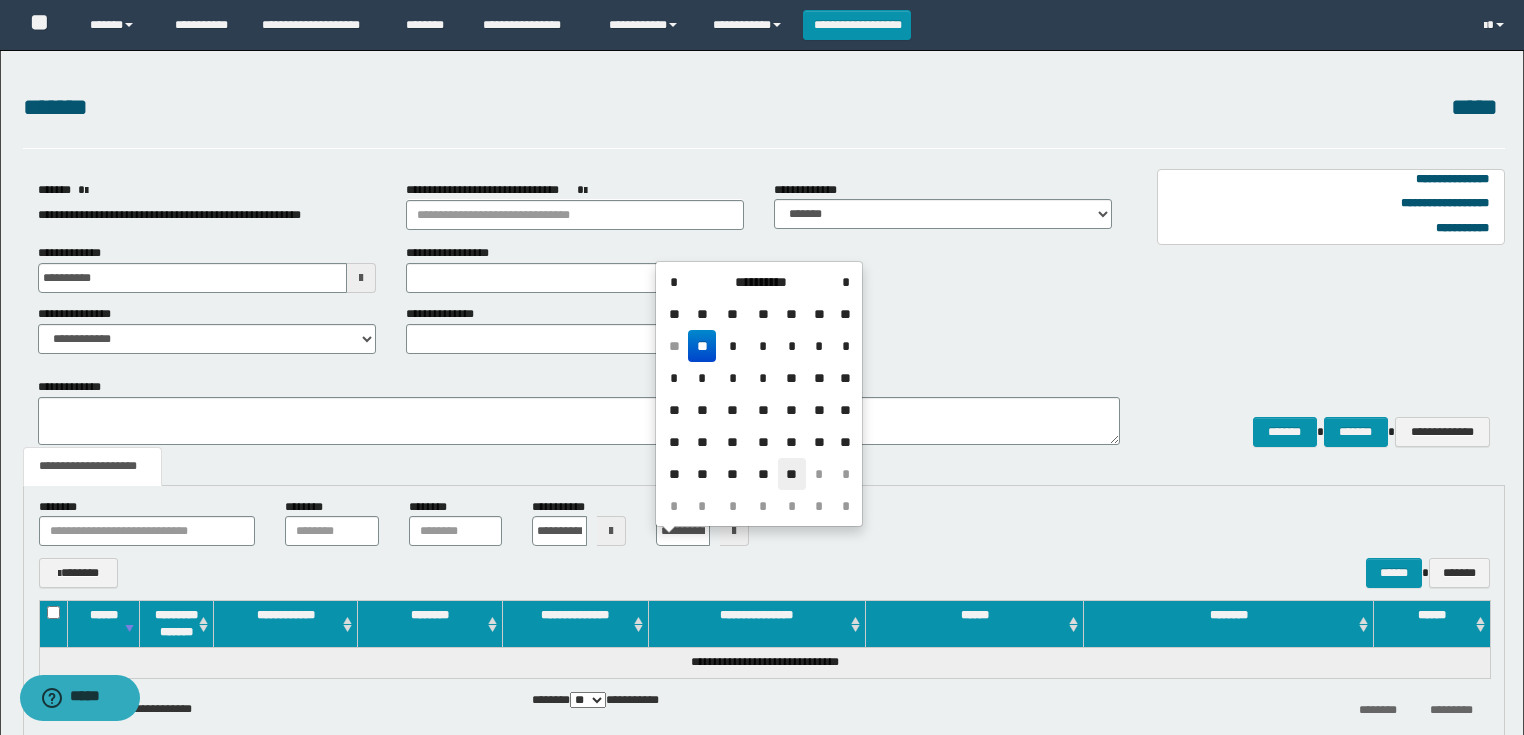 type on "**********" 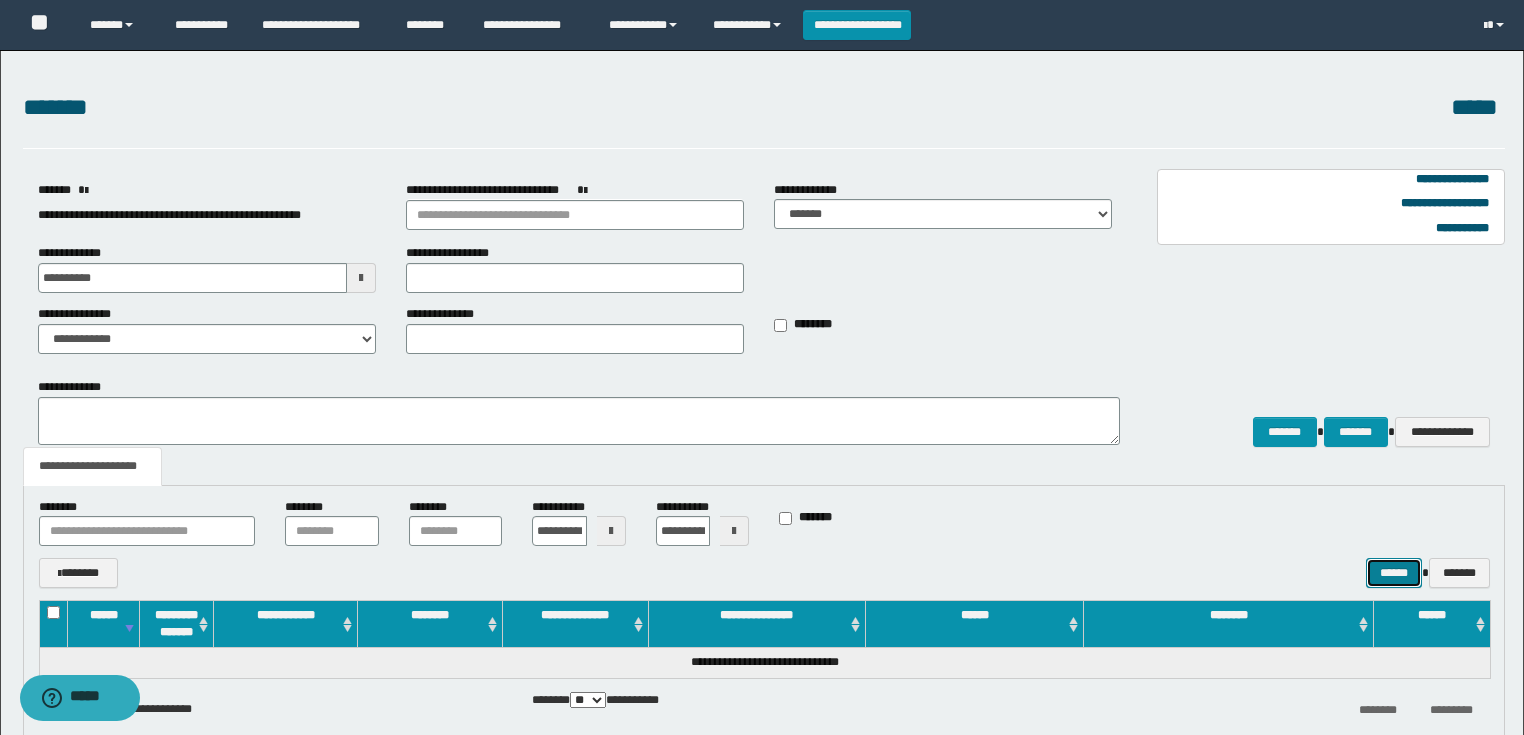 click on "******" at bounding box center (1394, 573) 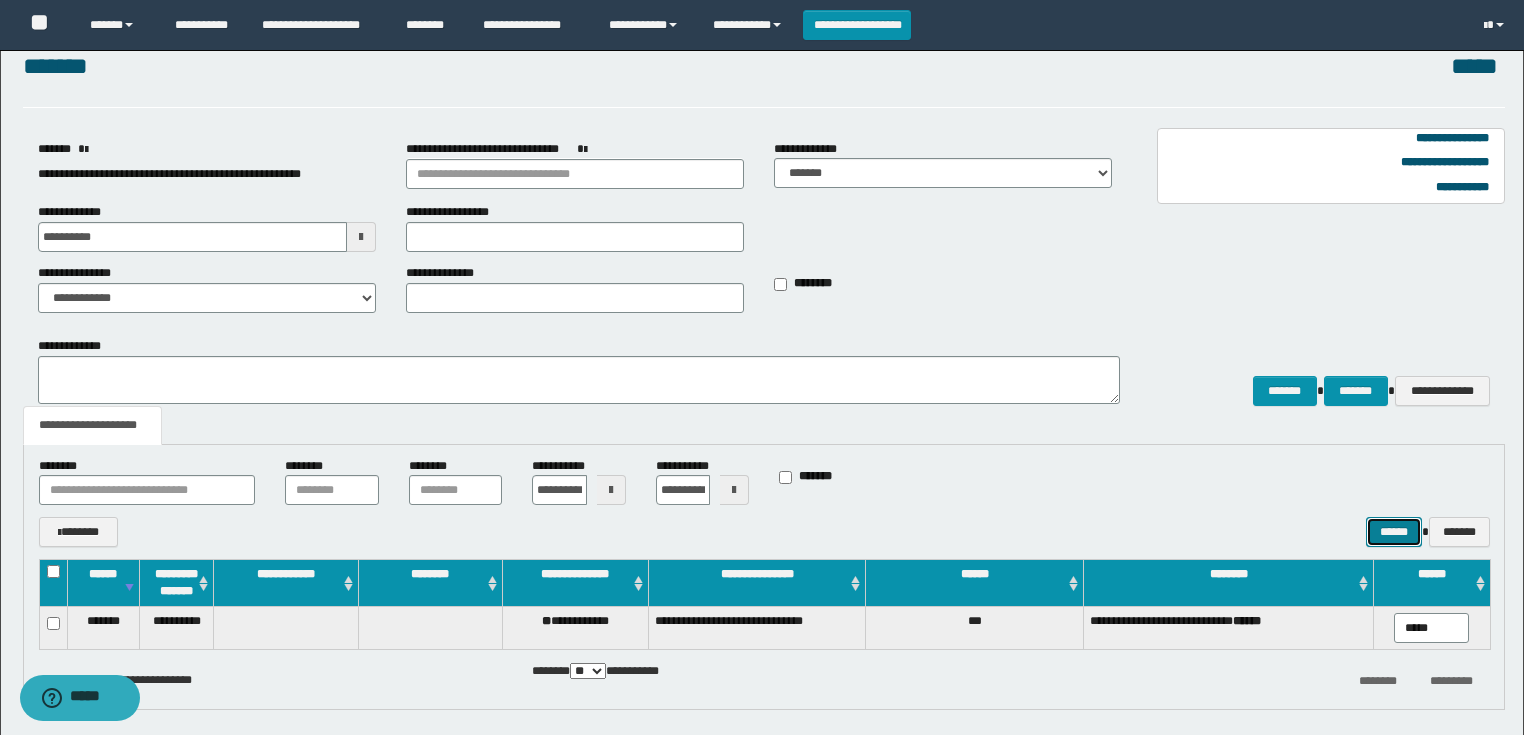 scroll, scrollTop: 80, scrollLeft: 0, axis: vertical 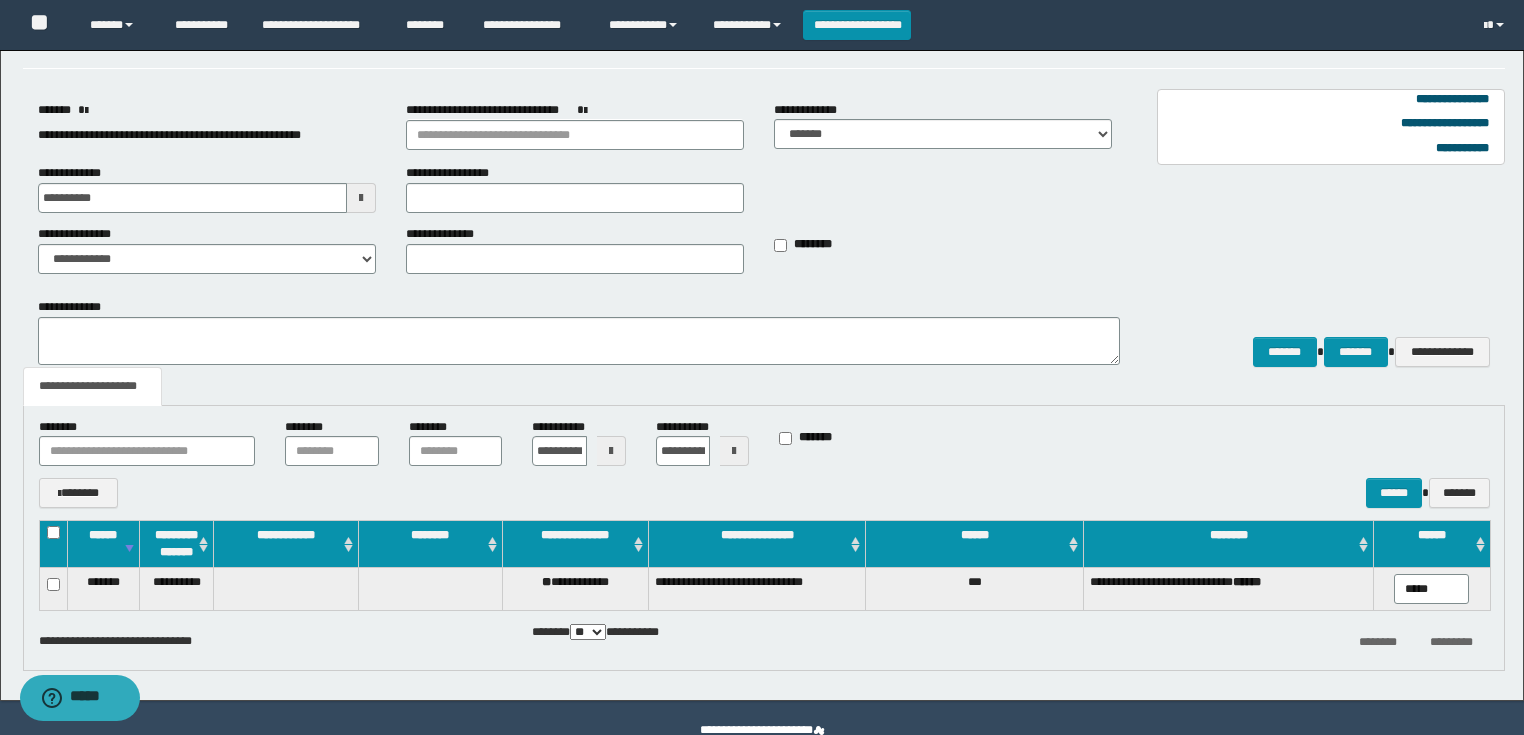 click at bounding box center [53, 544] 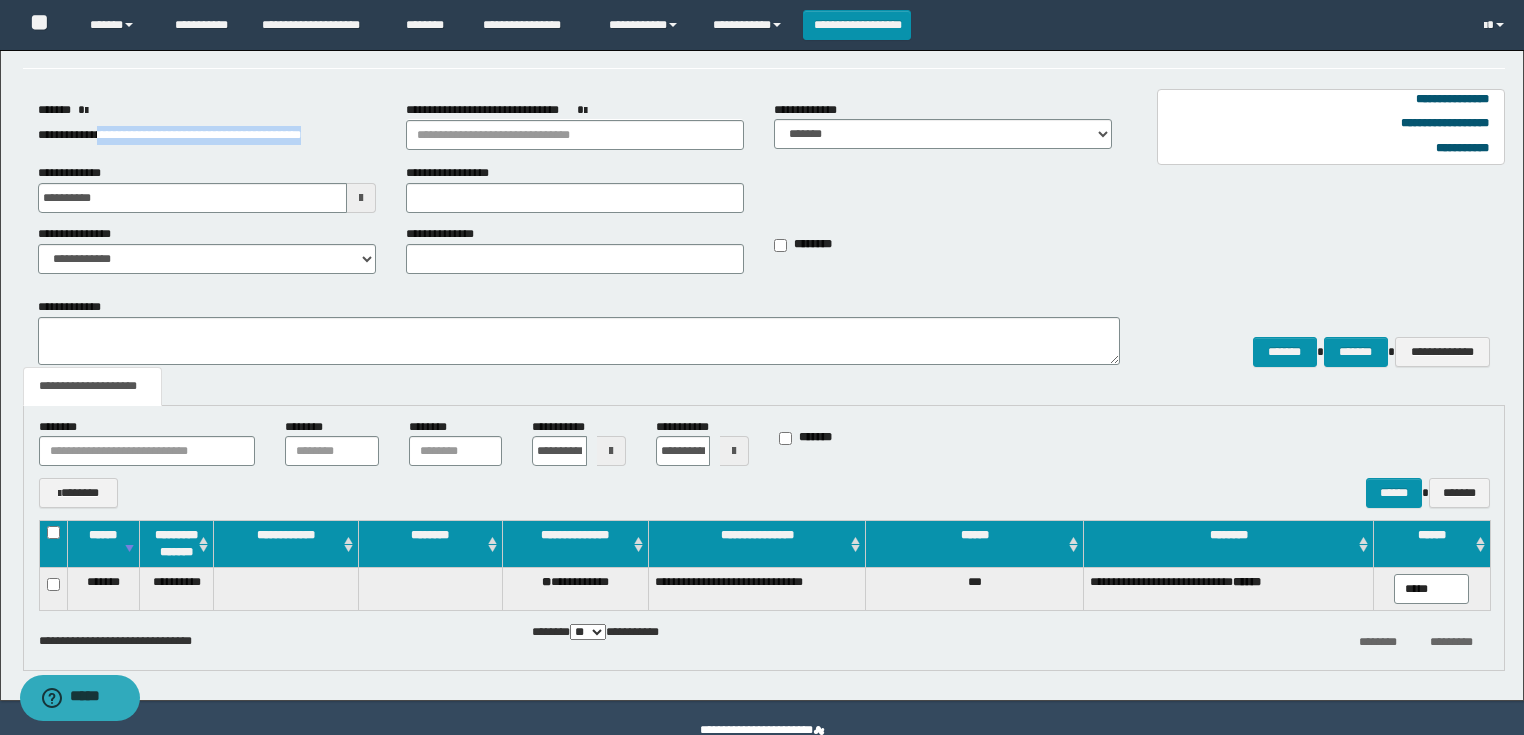 drag, startPoint x: 108, startPoint y: 135, endPoint x: 384, endPoint y: 128, distance: 276.08875 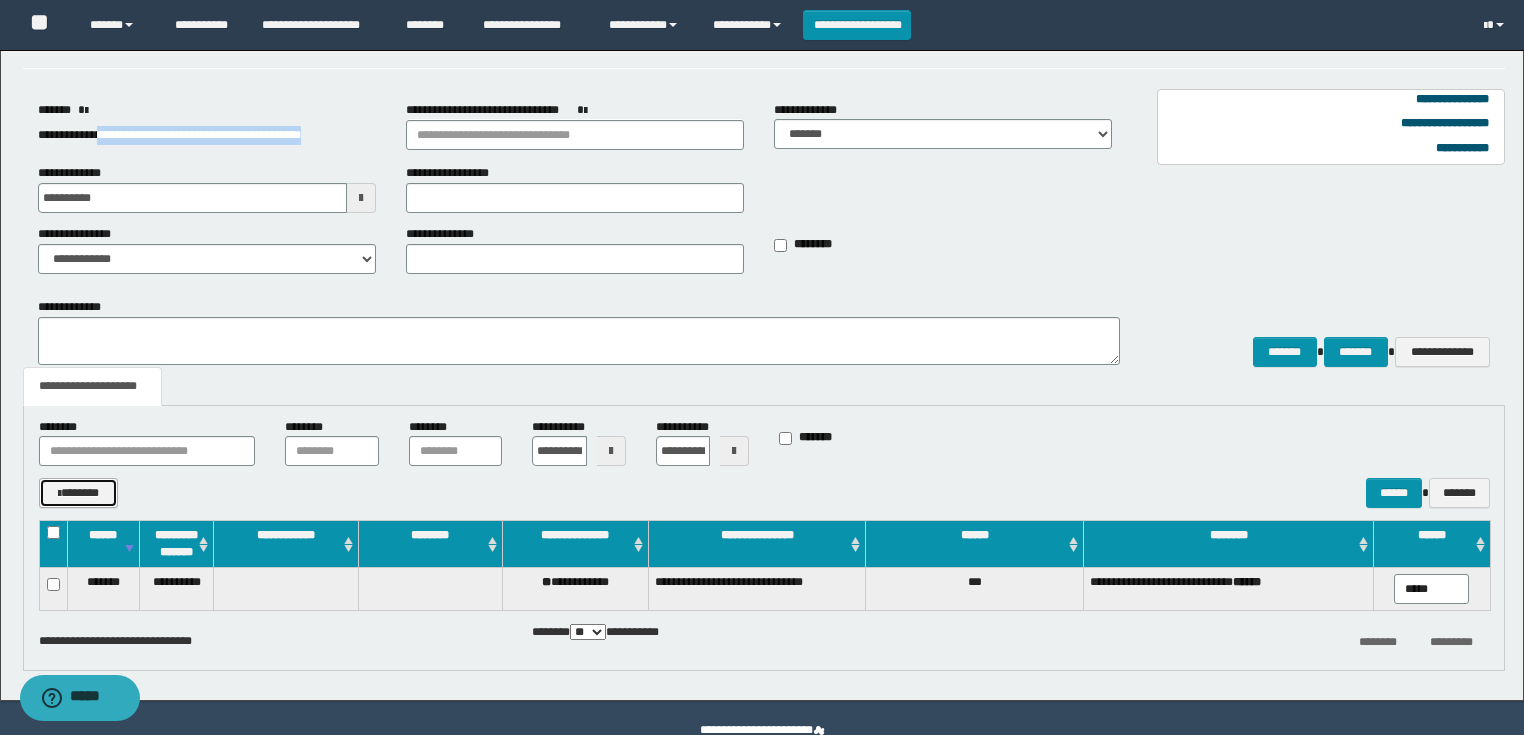click at bounding box center [59, 494] 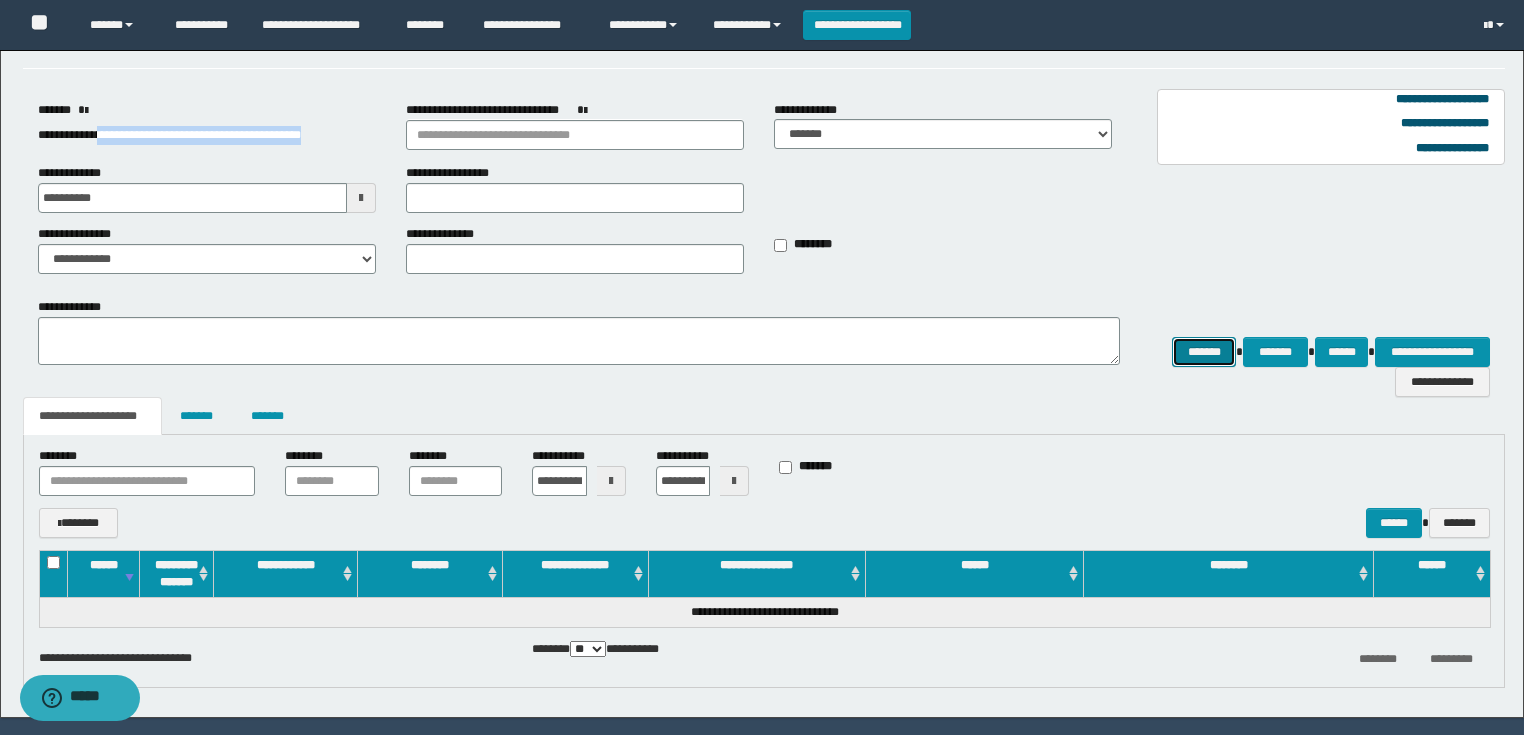 click on "*******" at bounding box center (1204, 352) 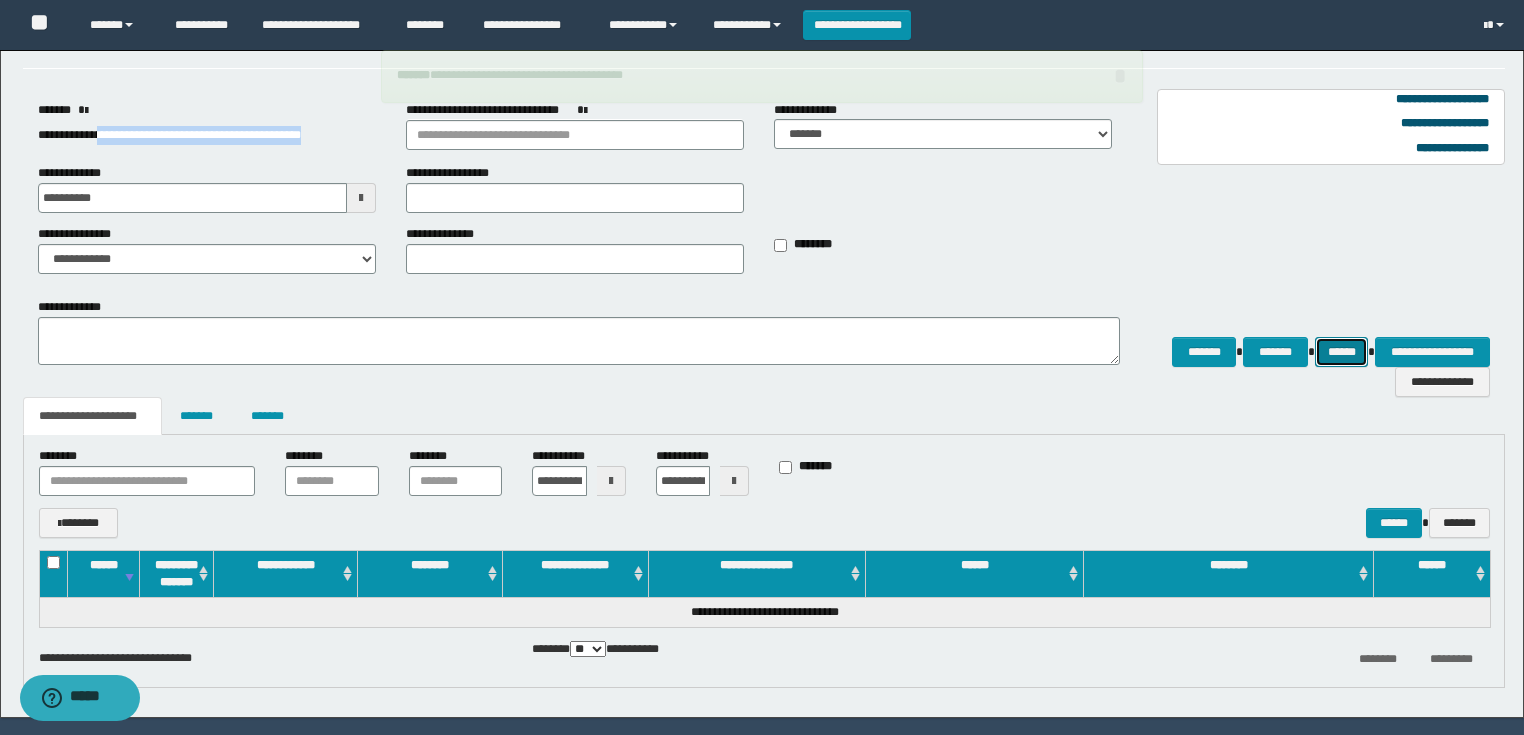 click on "******" at bounding box center (1342, 352) 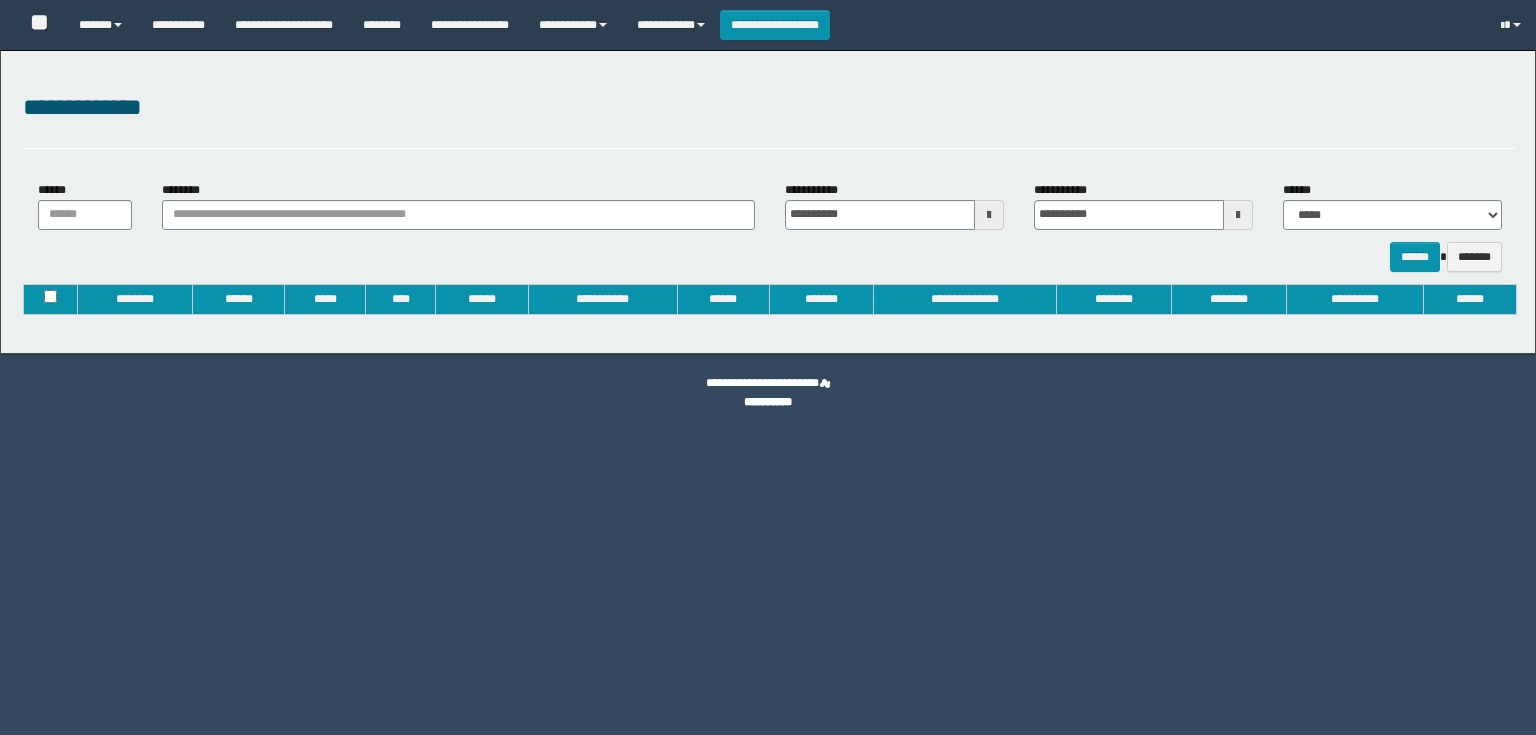 type on "**********" 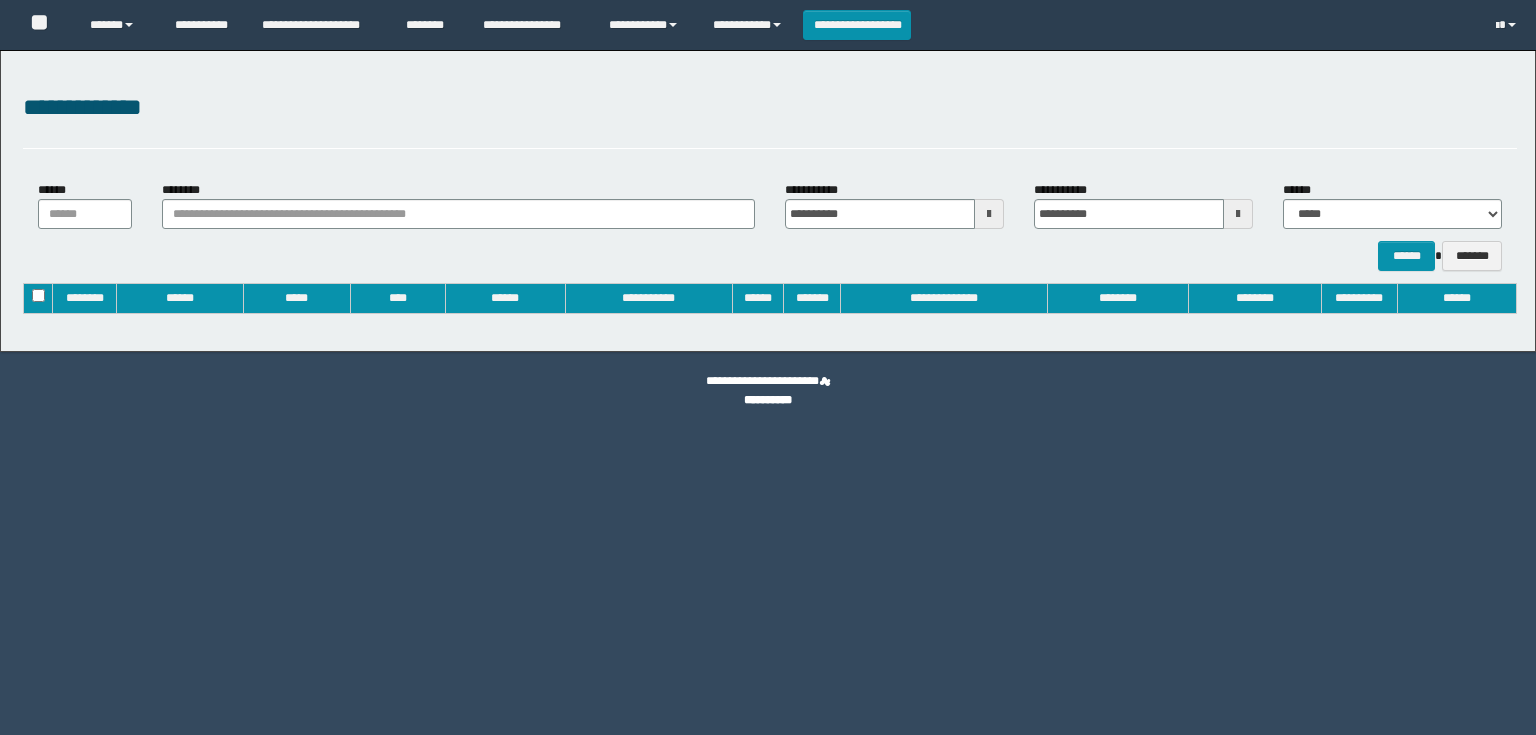 scroll, scrollTop: 0, scrollLeft: 0, axis: both 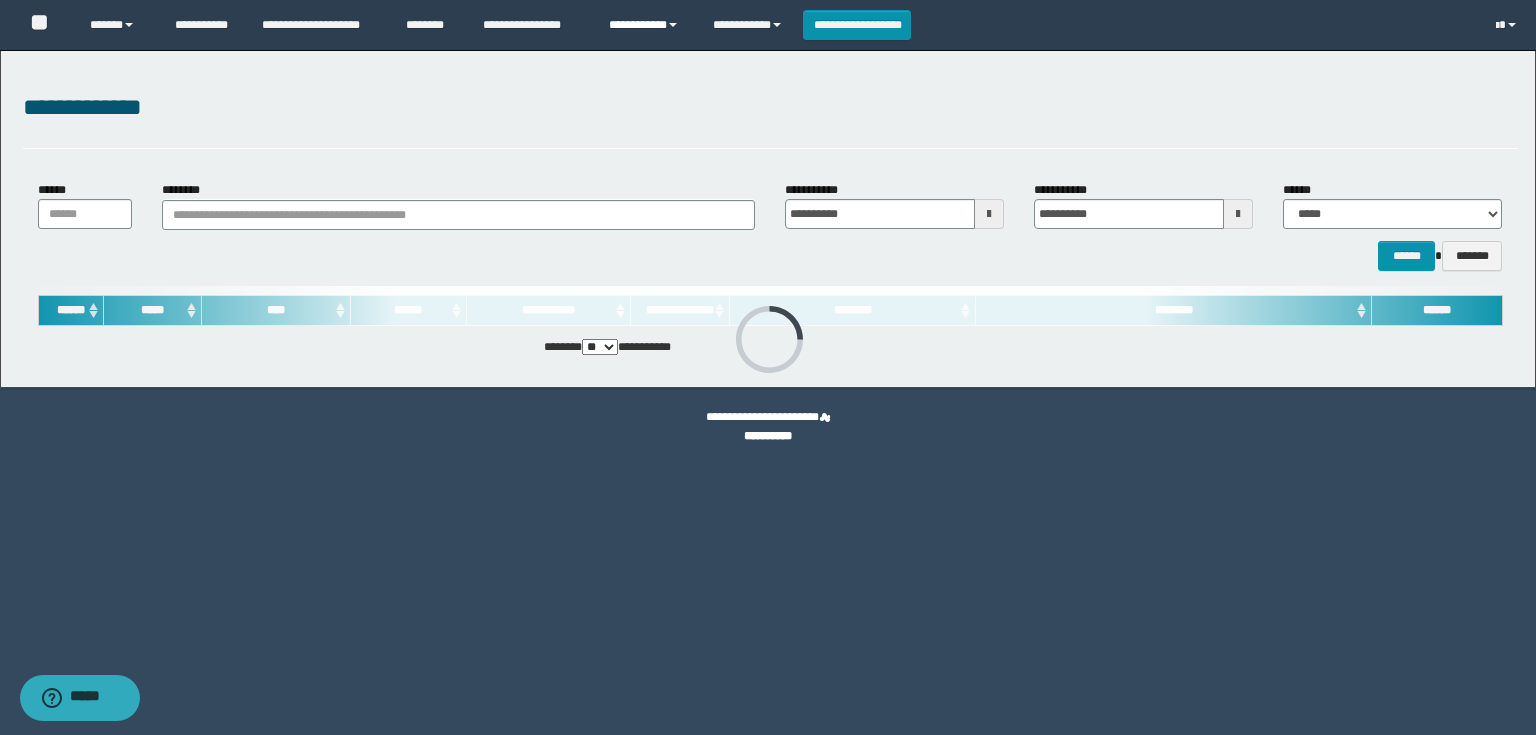 click on "**********" at bounding box center [646, 25] 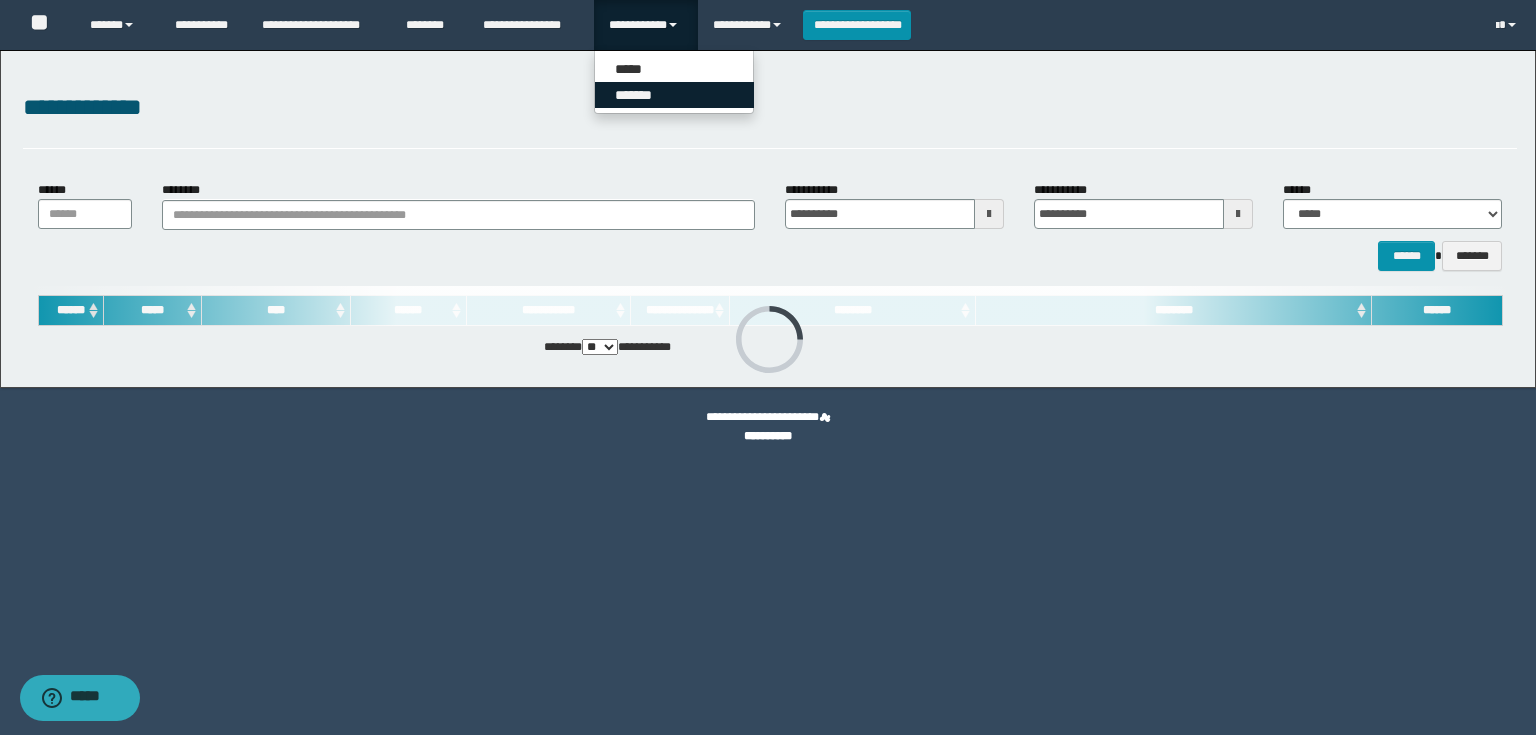 click on "*******" at bounding box center [674, 95] 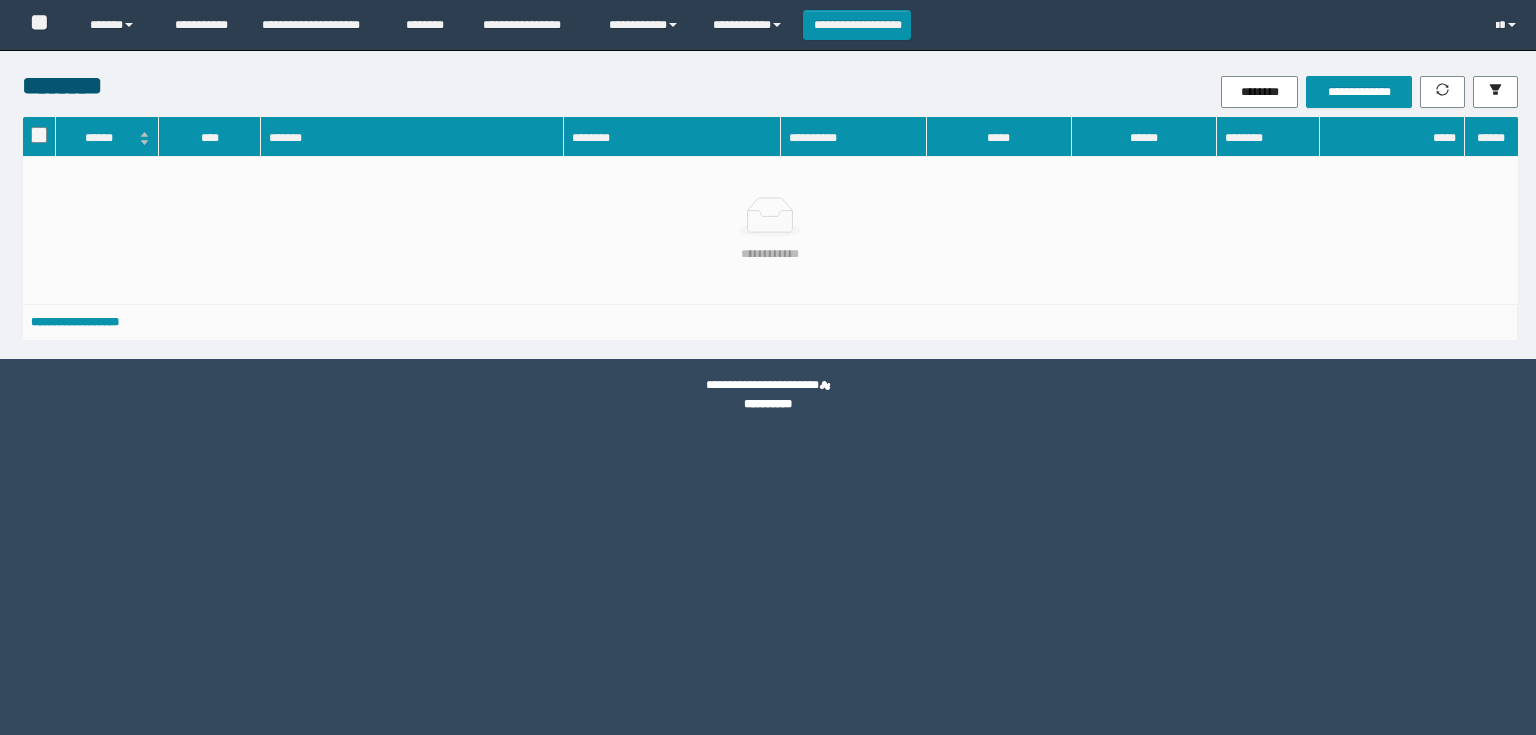 scroll, scrollTop: 0, scrollLeft: 0, axis: both 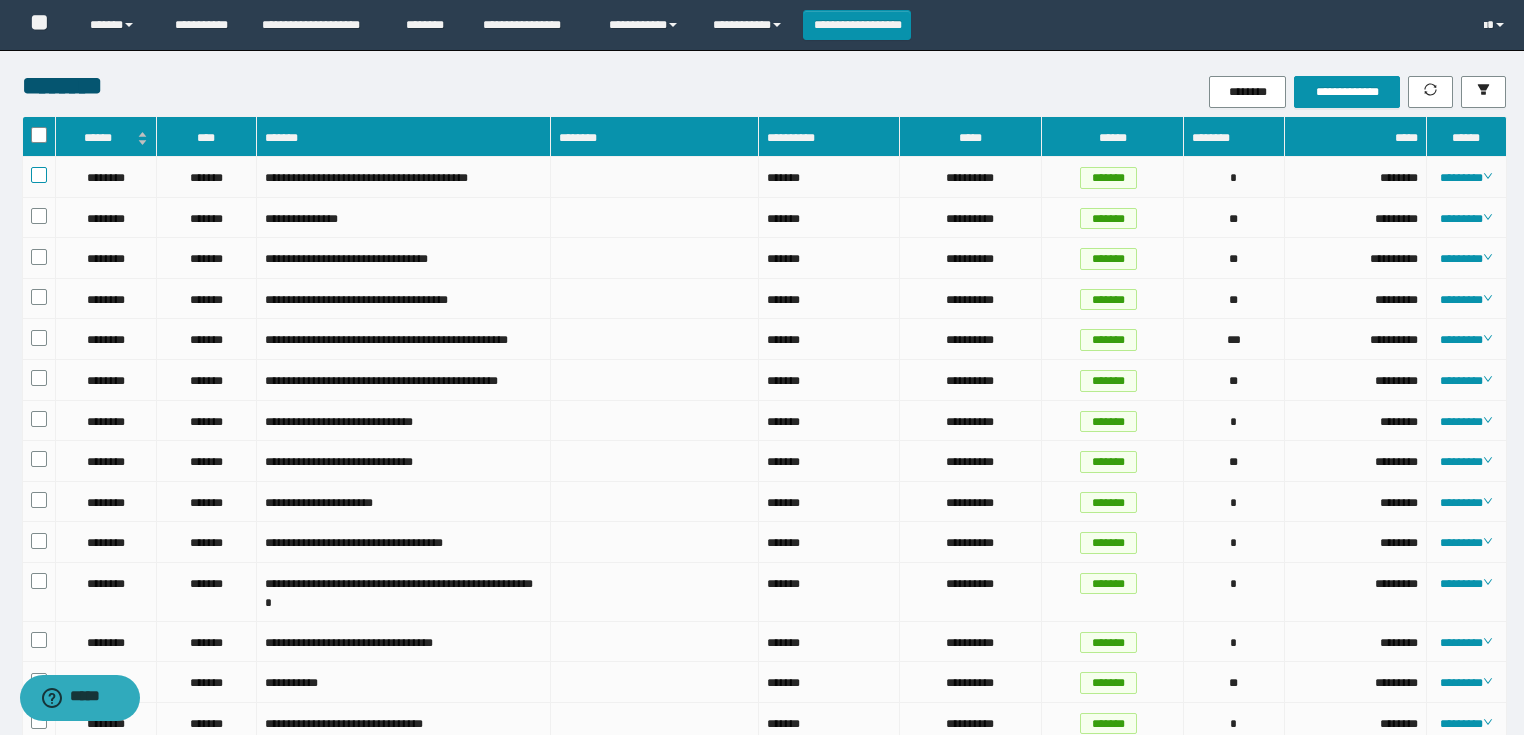 click at bounding box center [39, 175] 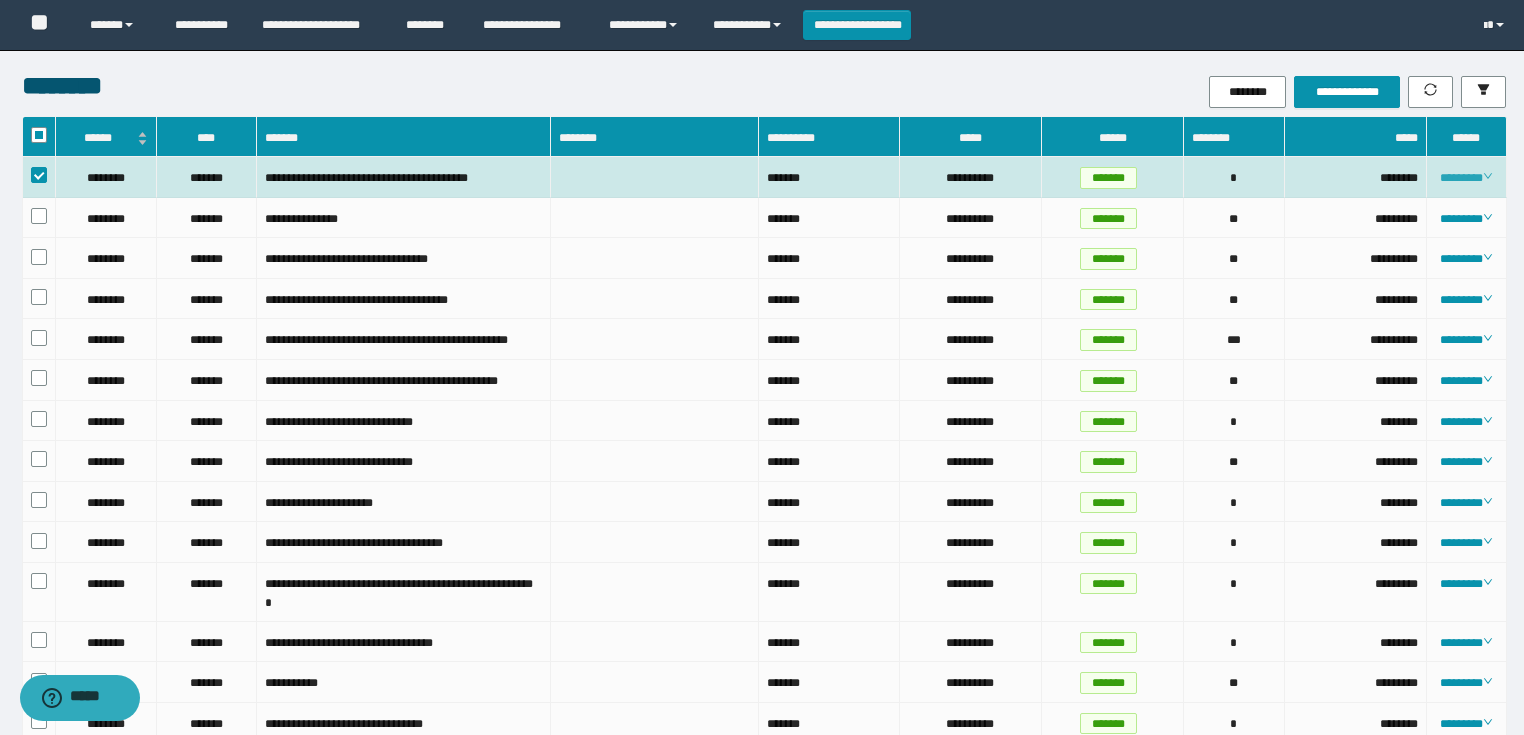 click on "********" at bounding box center (1466, 178) 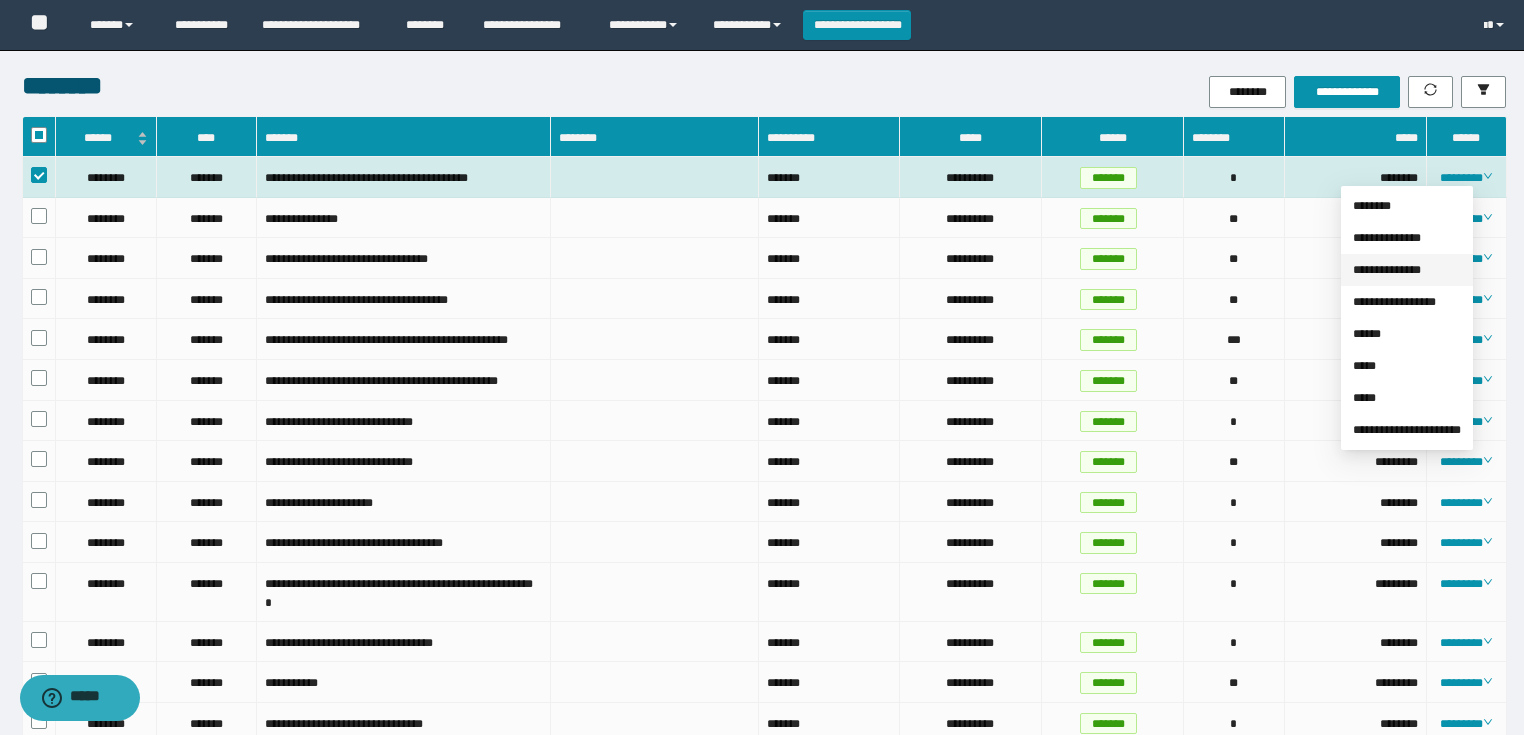 click on "**********" at bounding box center [1387, 270] 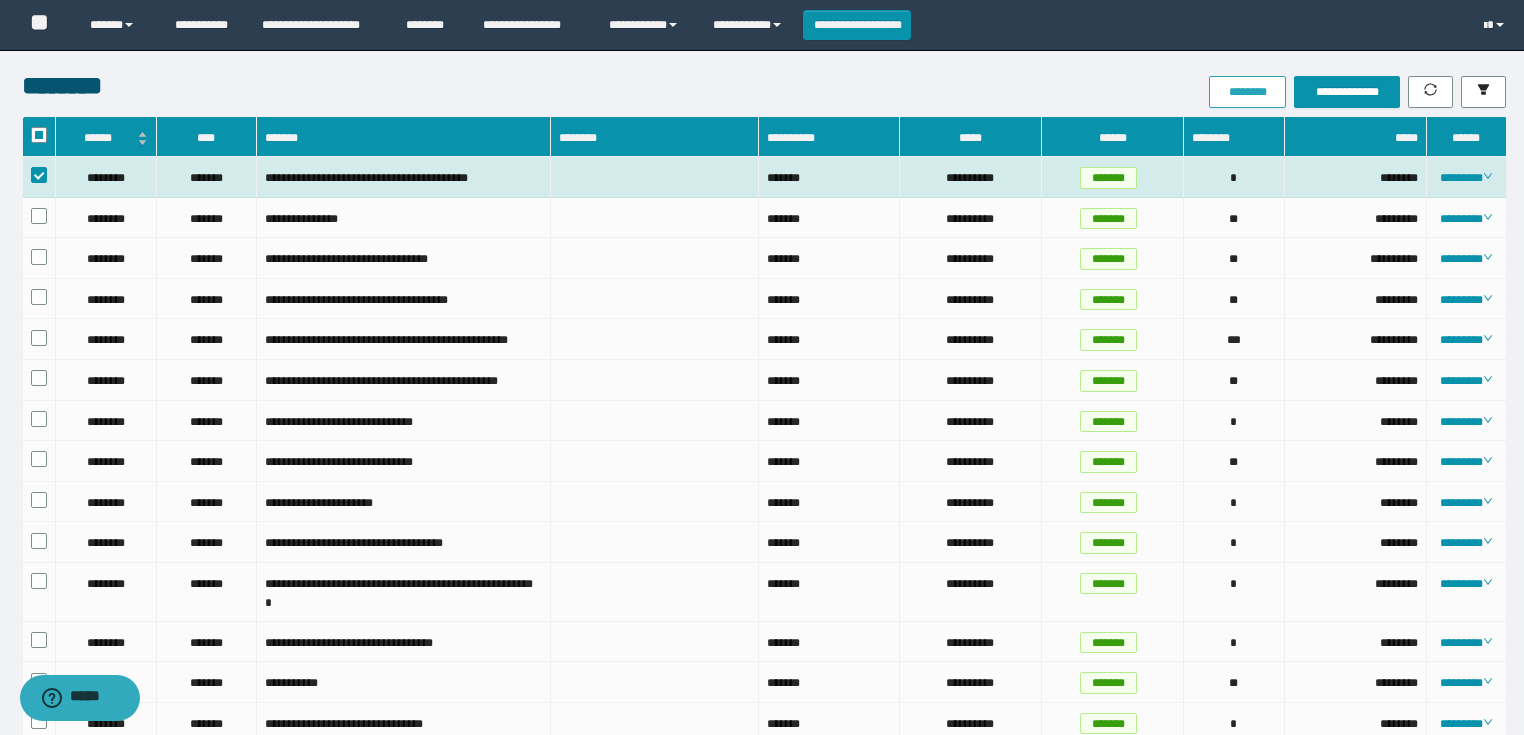 click on "********" at bounding box center (1247, 92) 